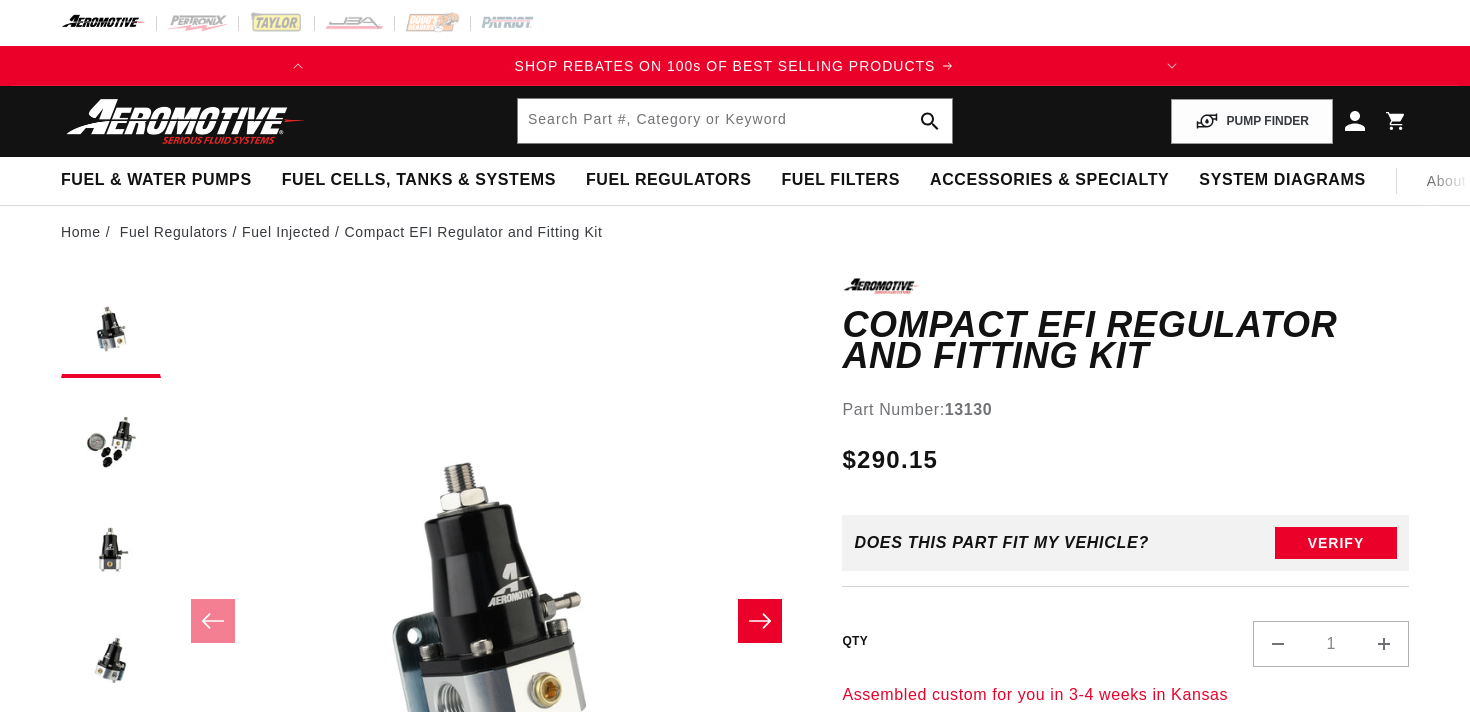 scroll, scrollTop: 0, scrollLeft: 0, axis: both 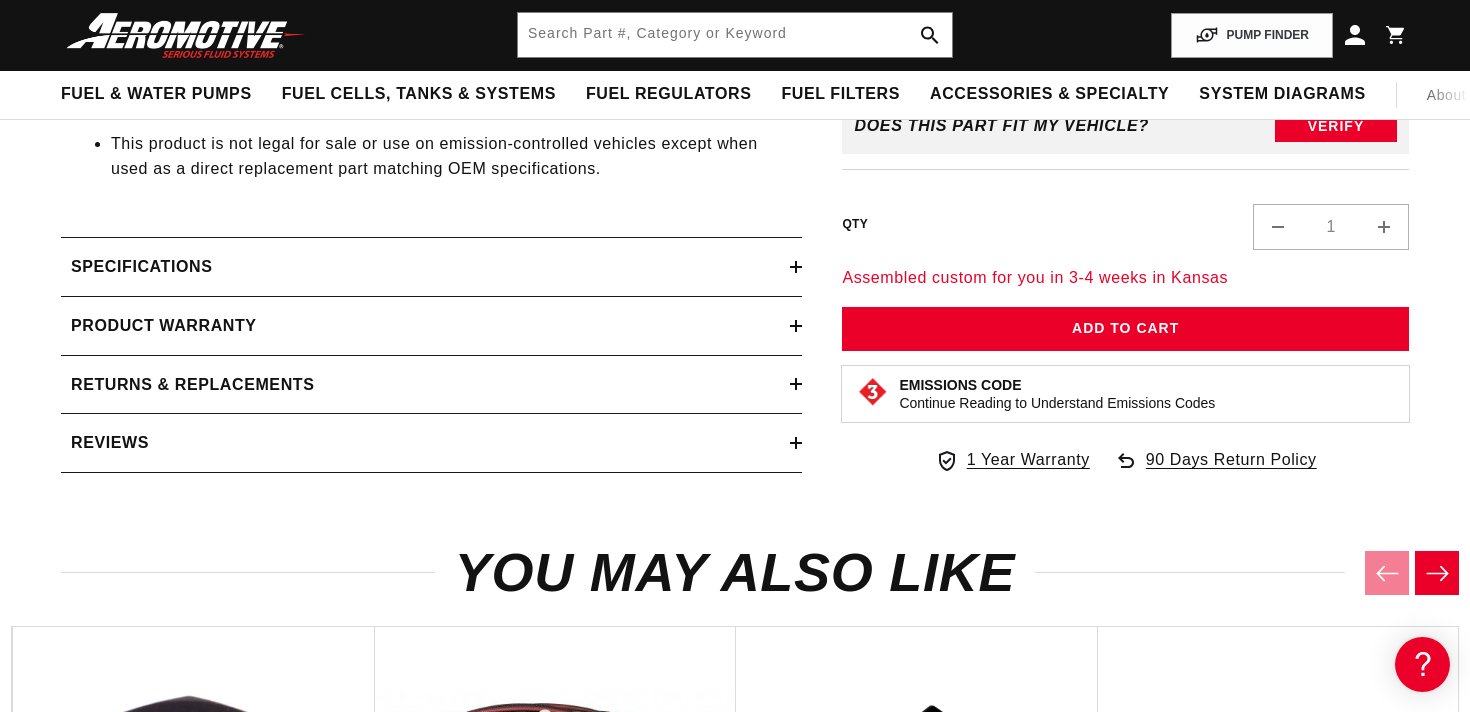 click on "Specifications" at bounding box center (431, 267) 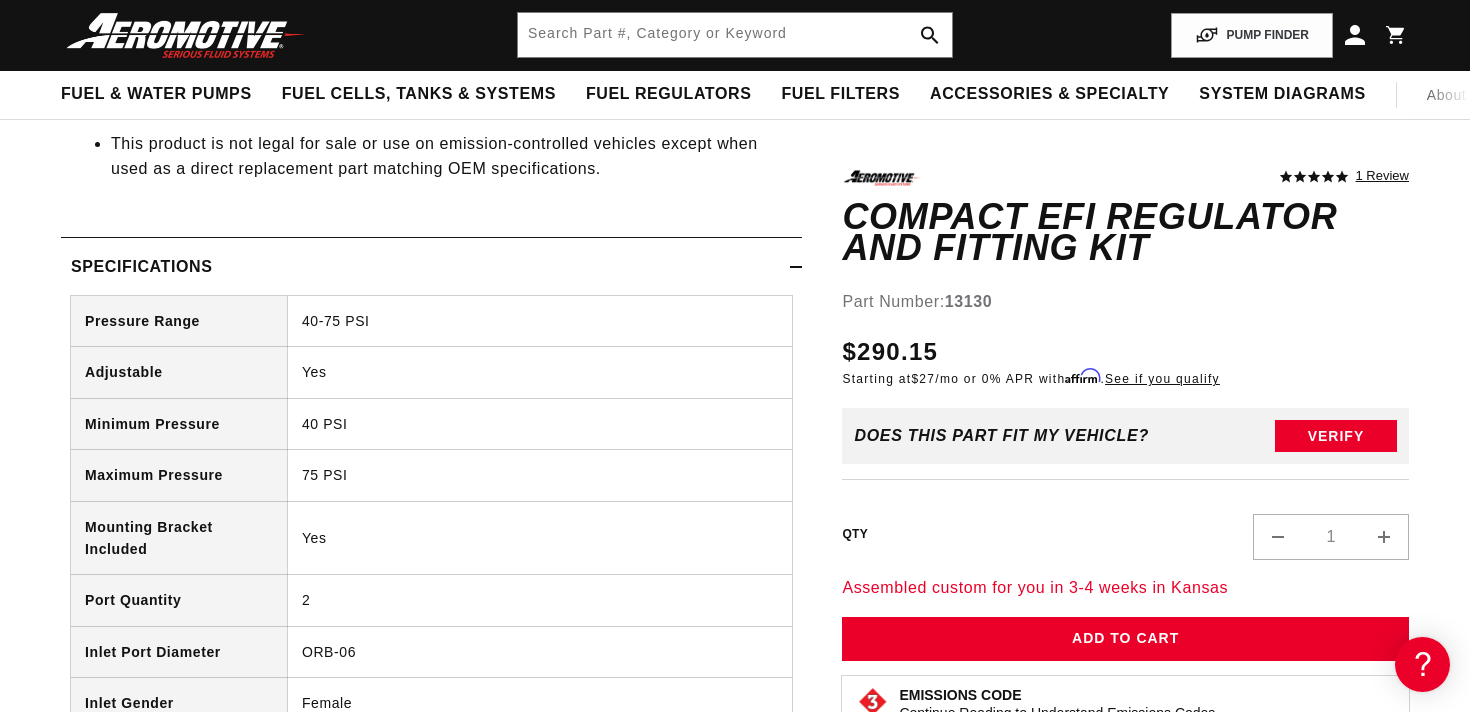 scroll, scrollTop: 0, scrollLeft: 0, axis: both 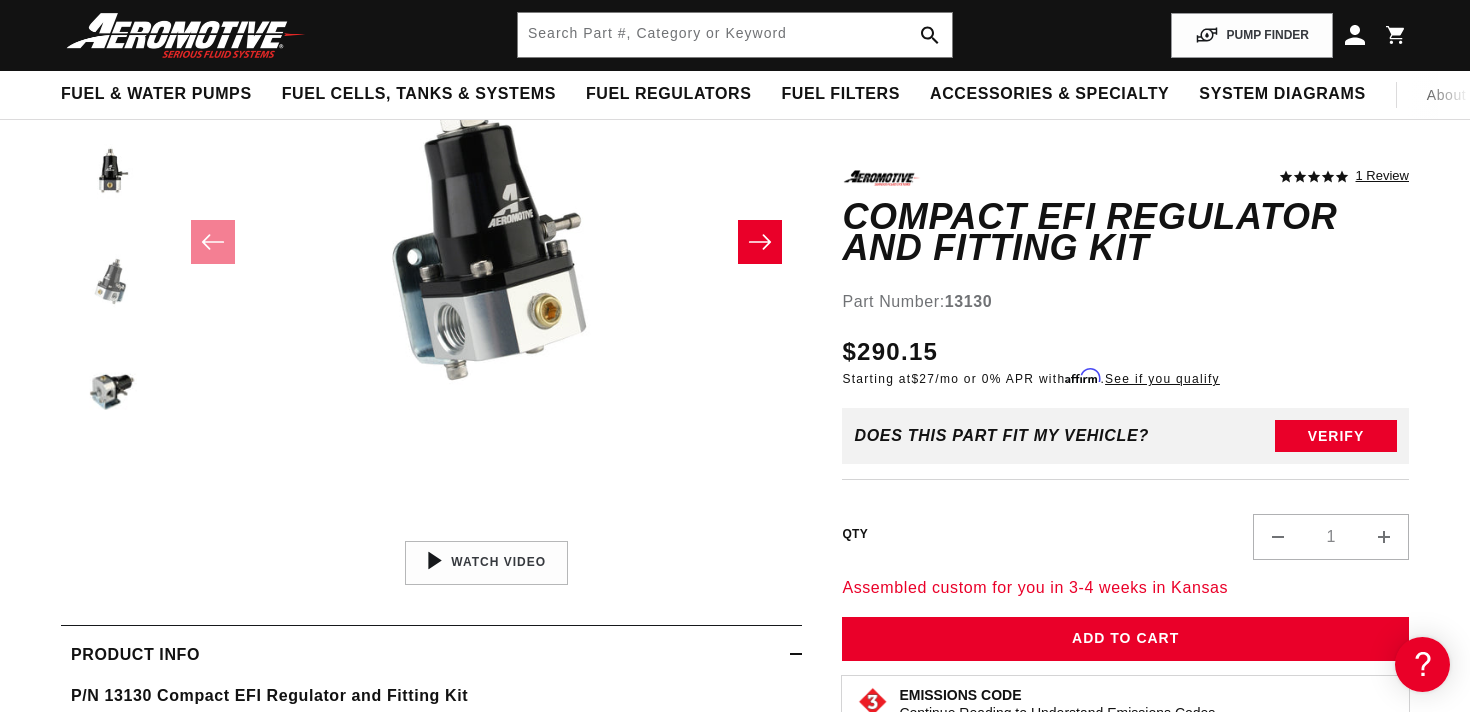 click at bounding box center [111, 279] 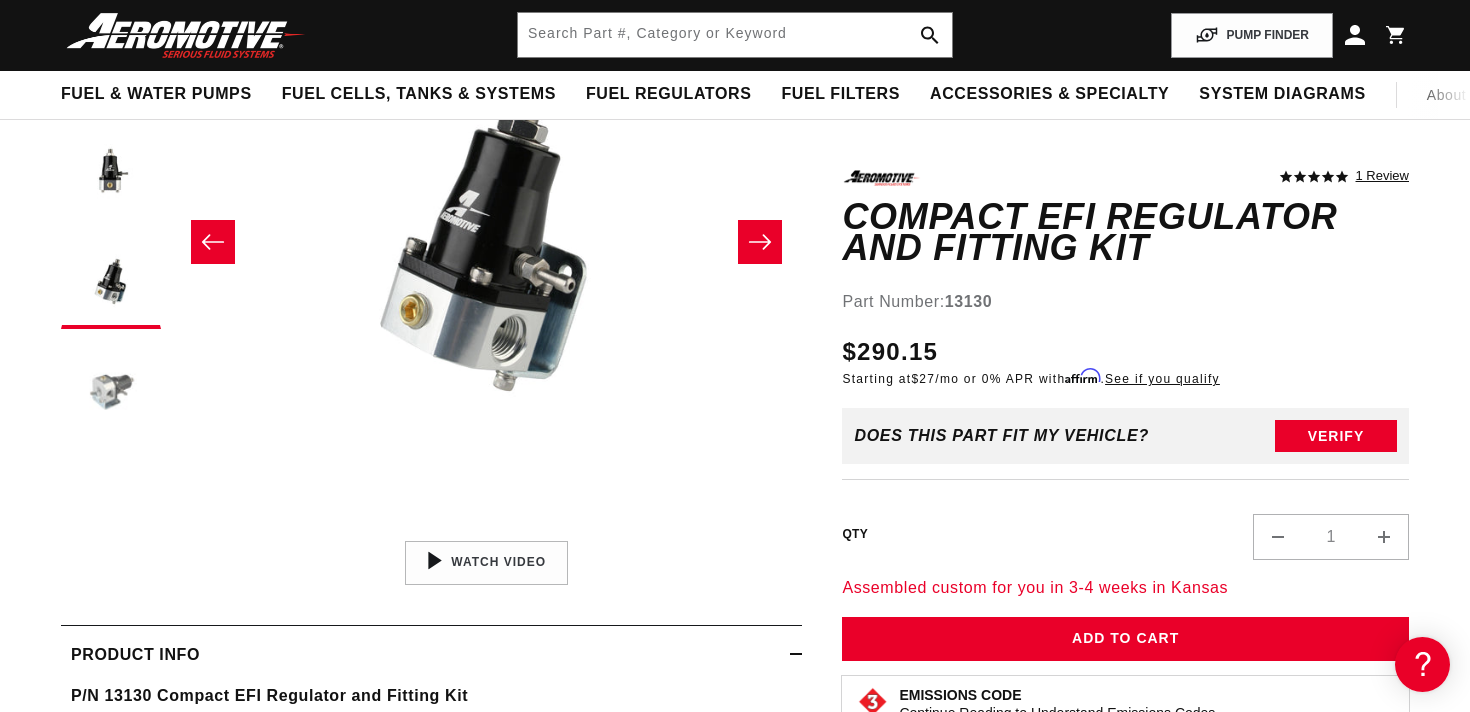 click at bounding box center [111, 389] 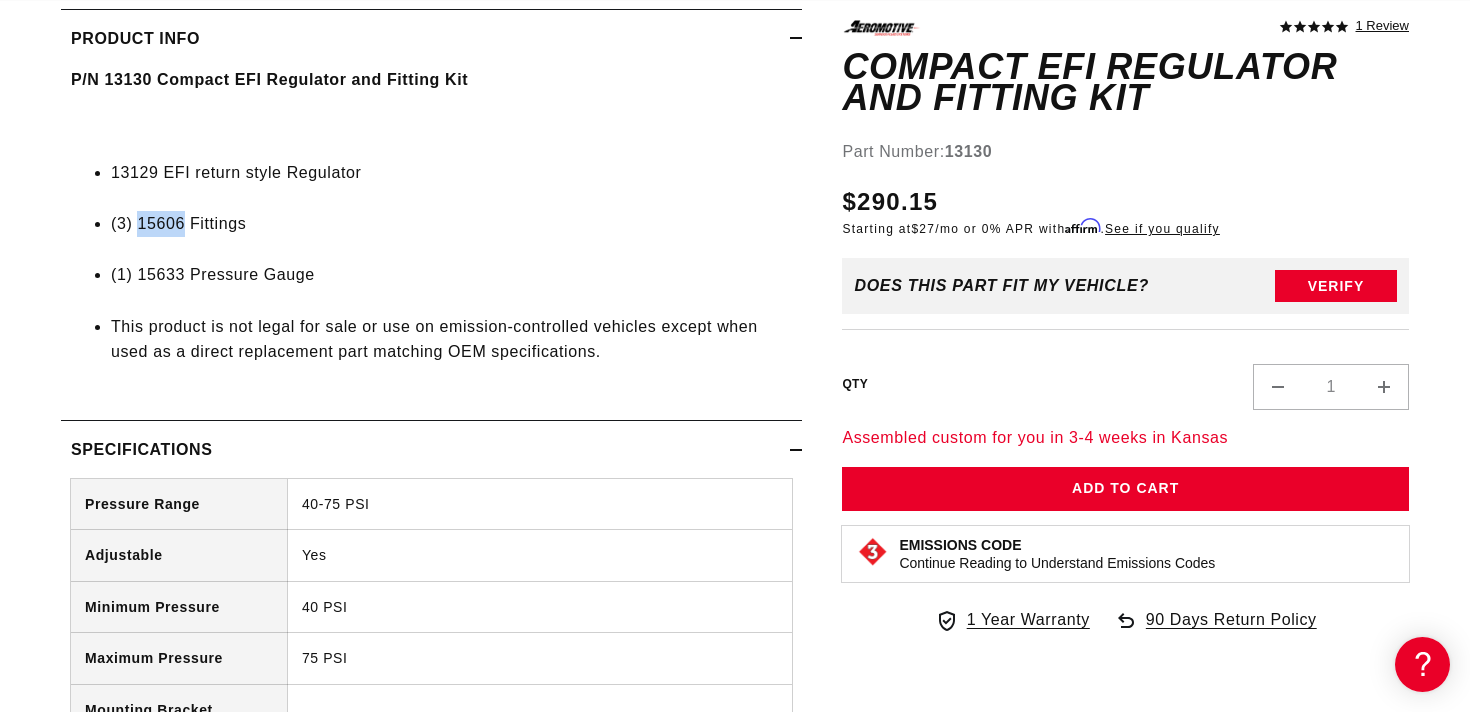 drag, startPoint x: 184, startPoint y: 219, endPoint x: 141, endPoint y: 218, distance: 43.011627 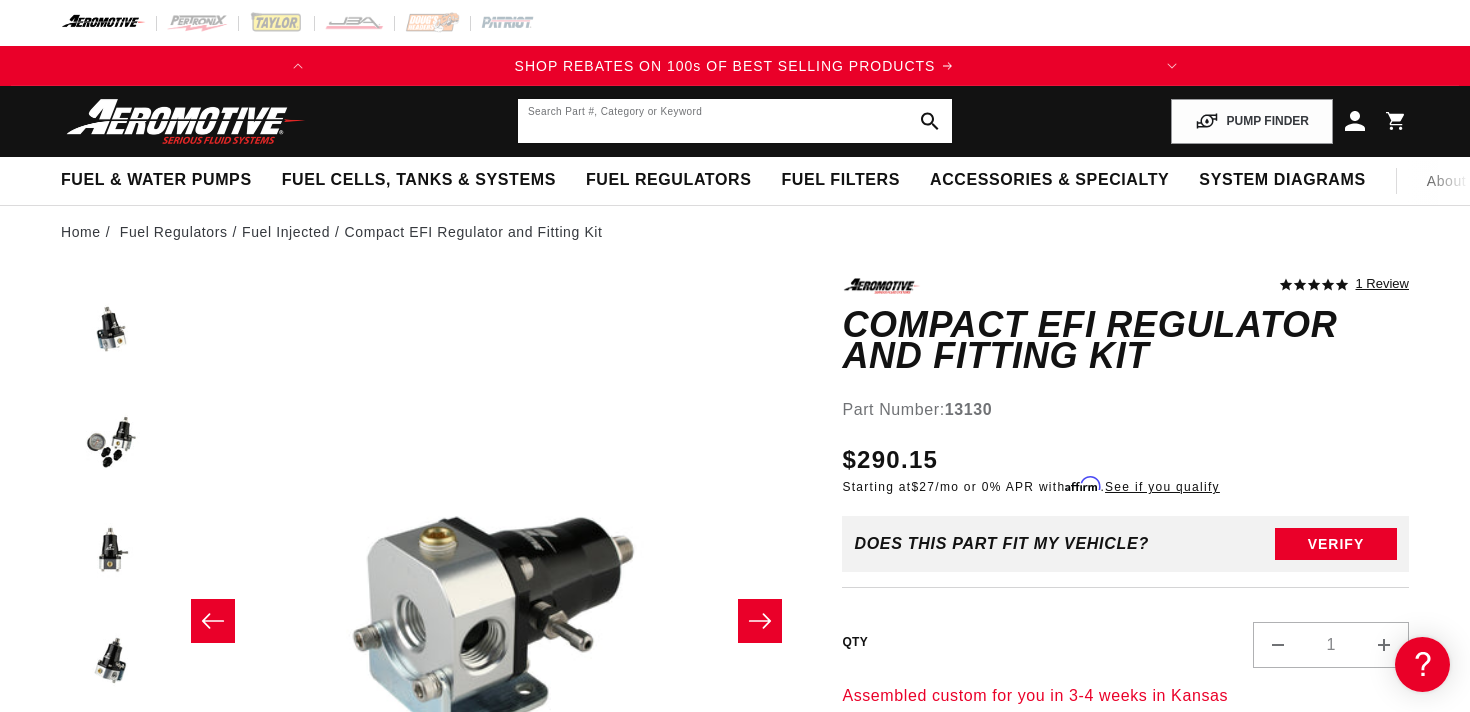 click 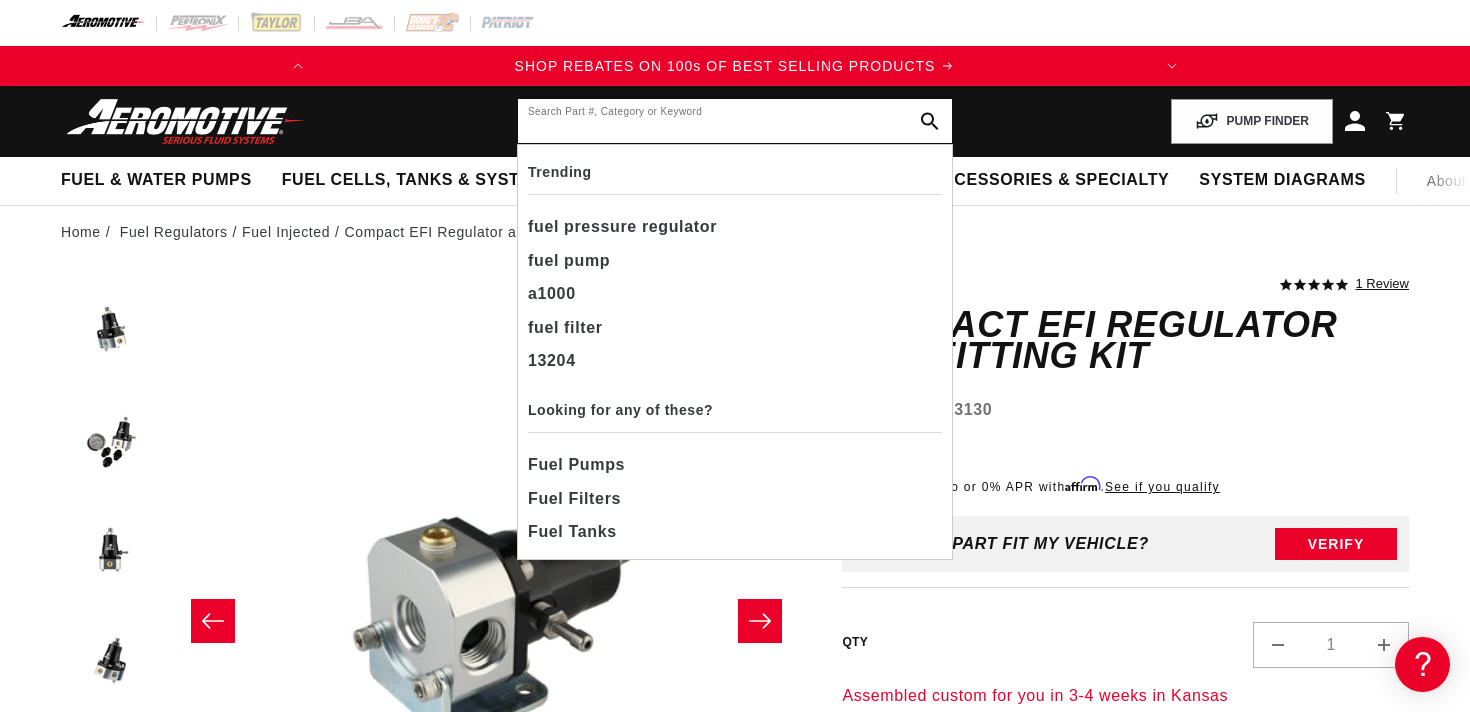 paste on "15606" 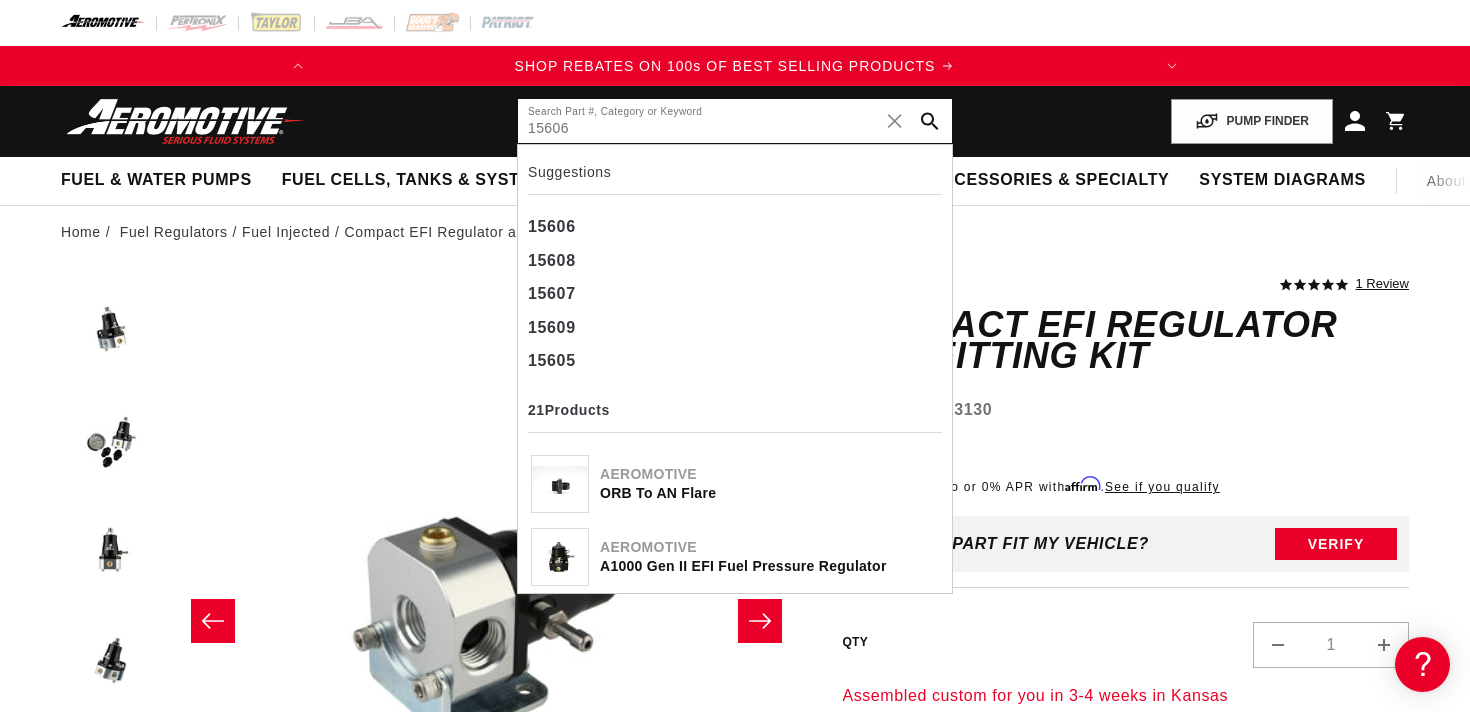 type on "15606" 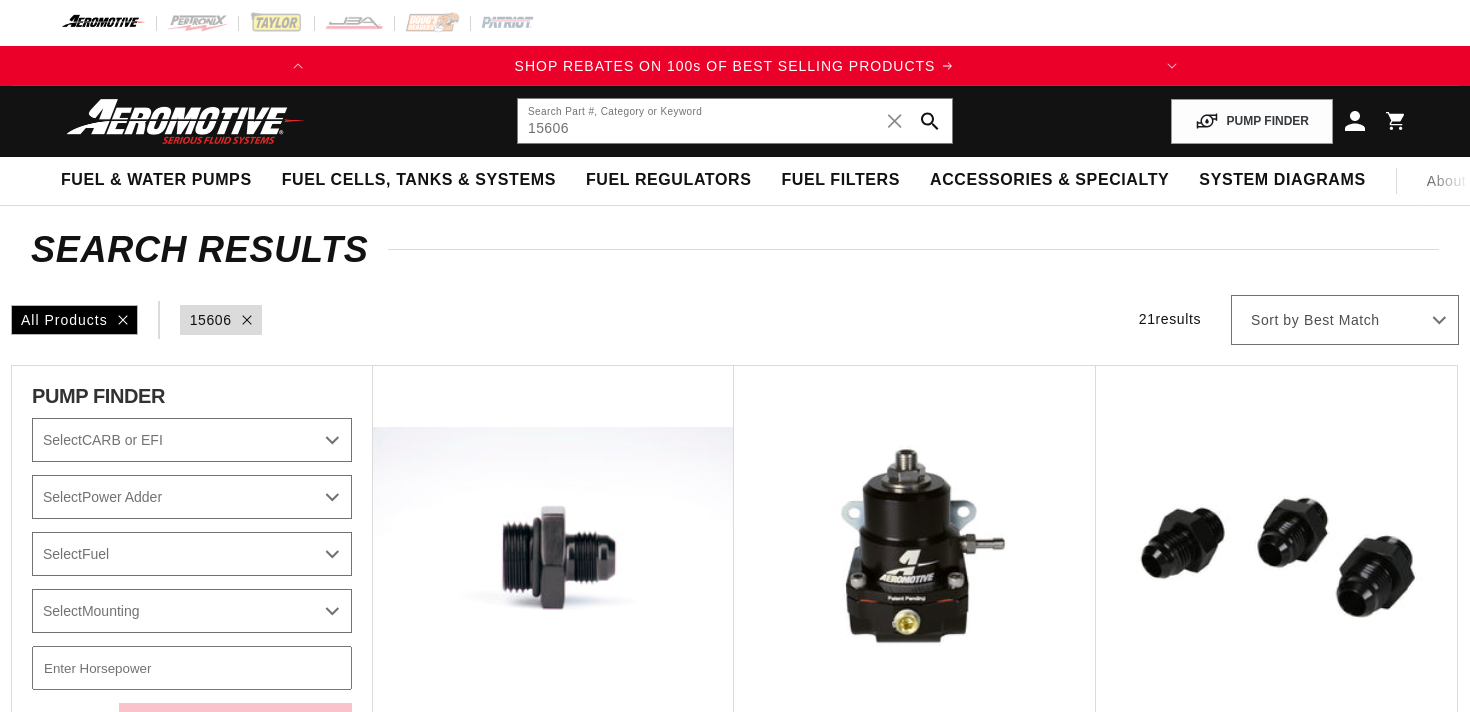 scroll, scrollTop: 0, scrollLeft: 0, axis: both 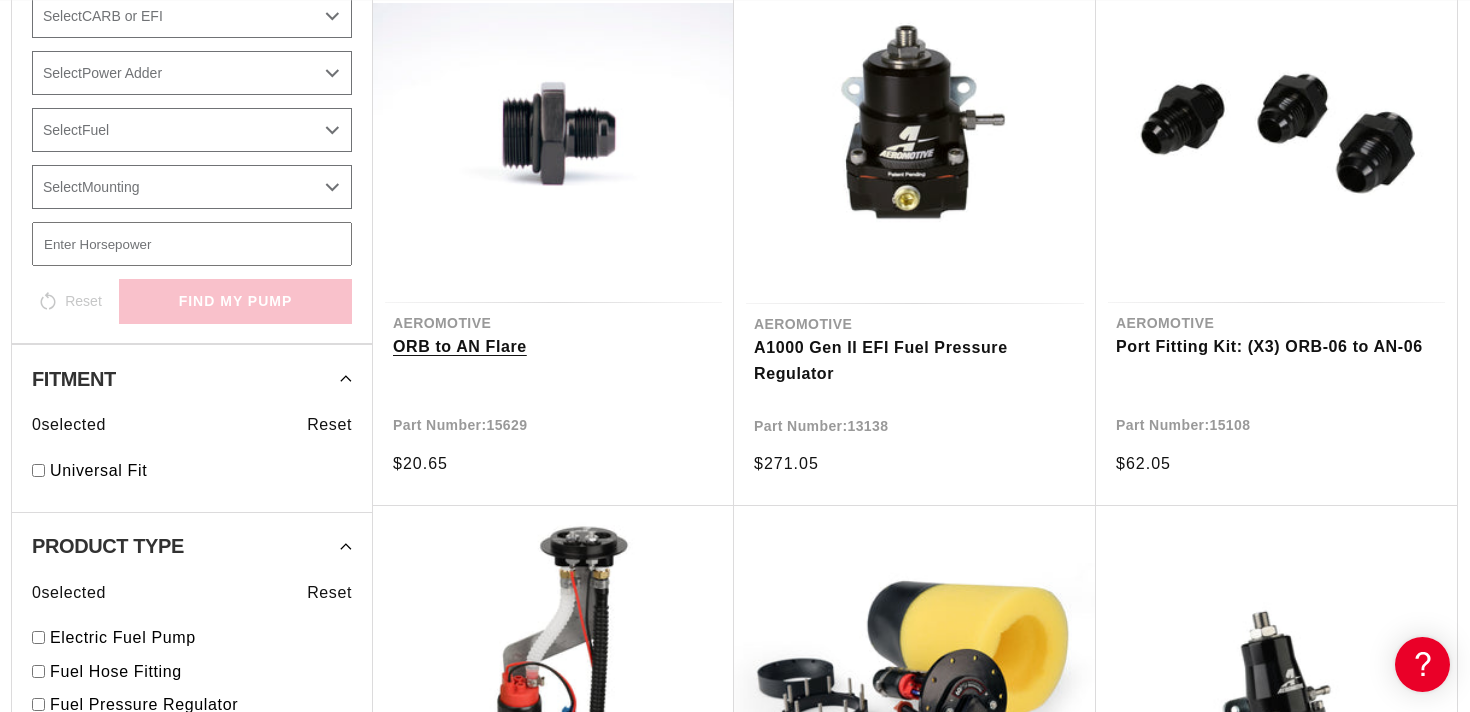 click on "ORB to AN Flare" at bounding box center (553, 347) 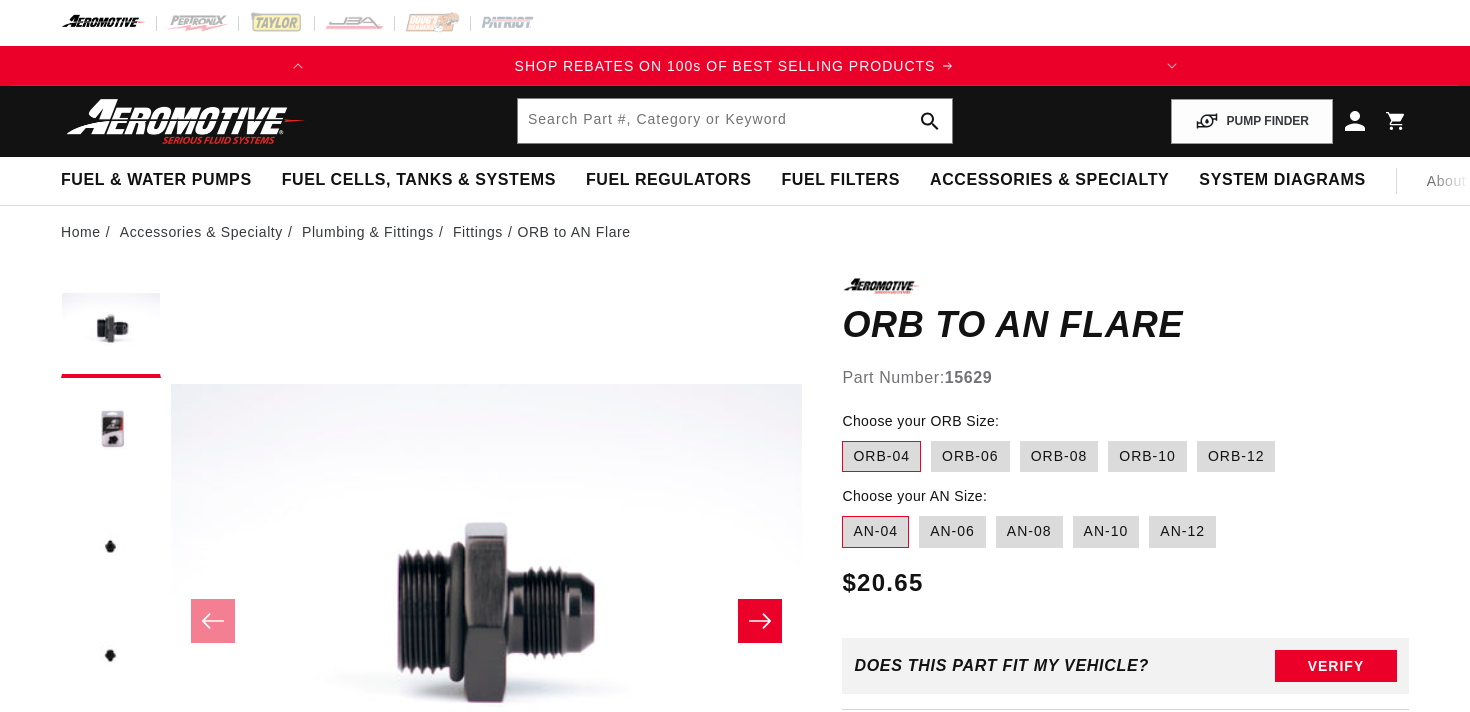 scroll, scrollTop: 0, scrollLeft: 0, axis: both 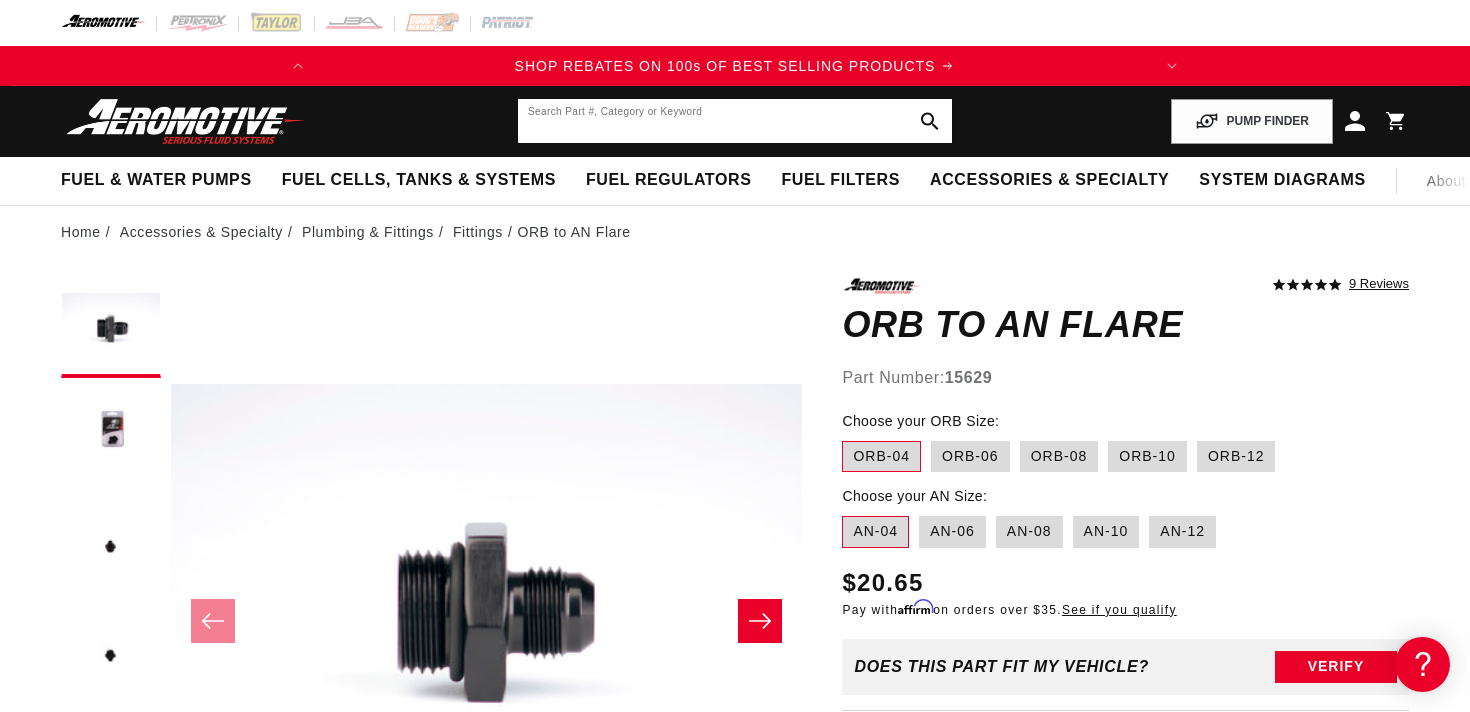 click 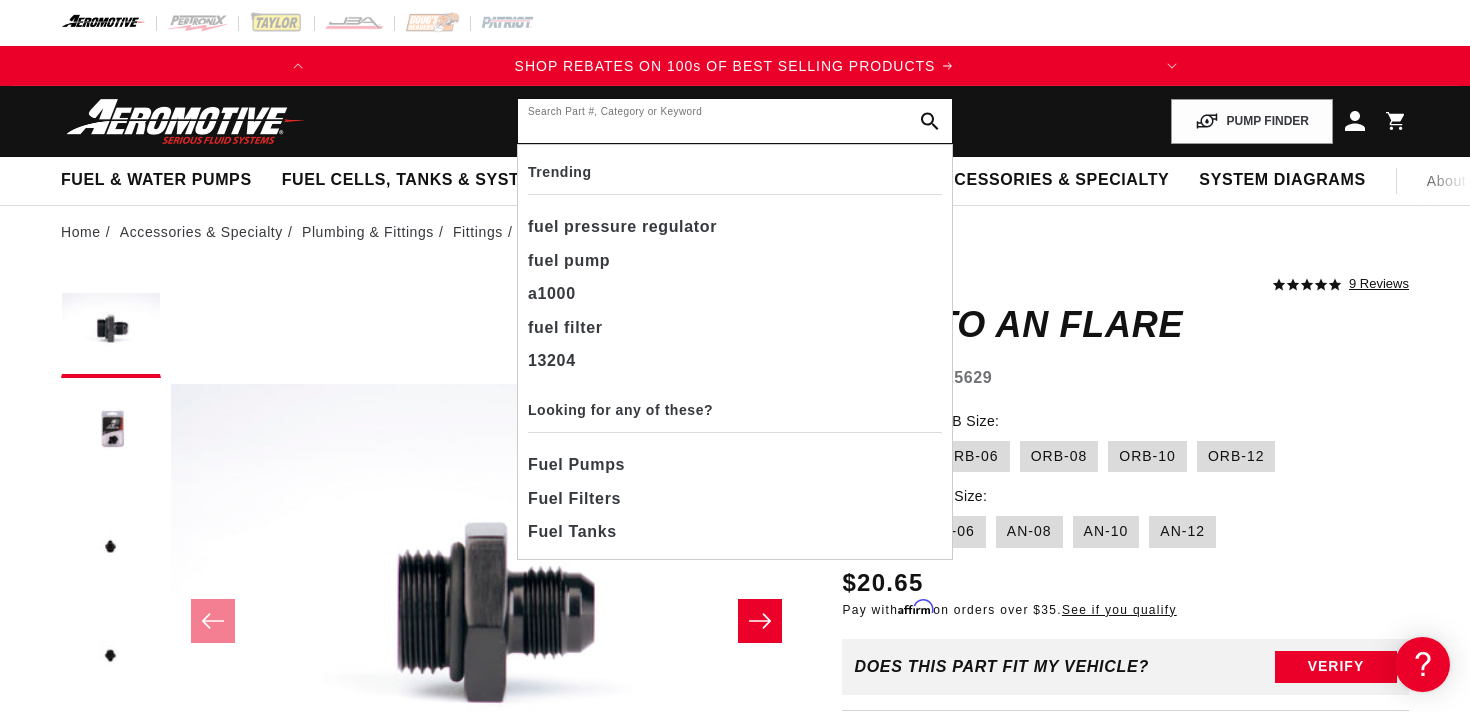 paste on "15606" 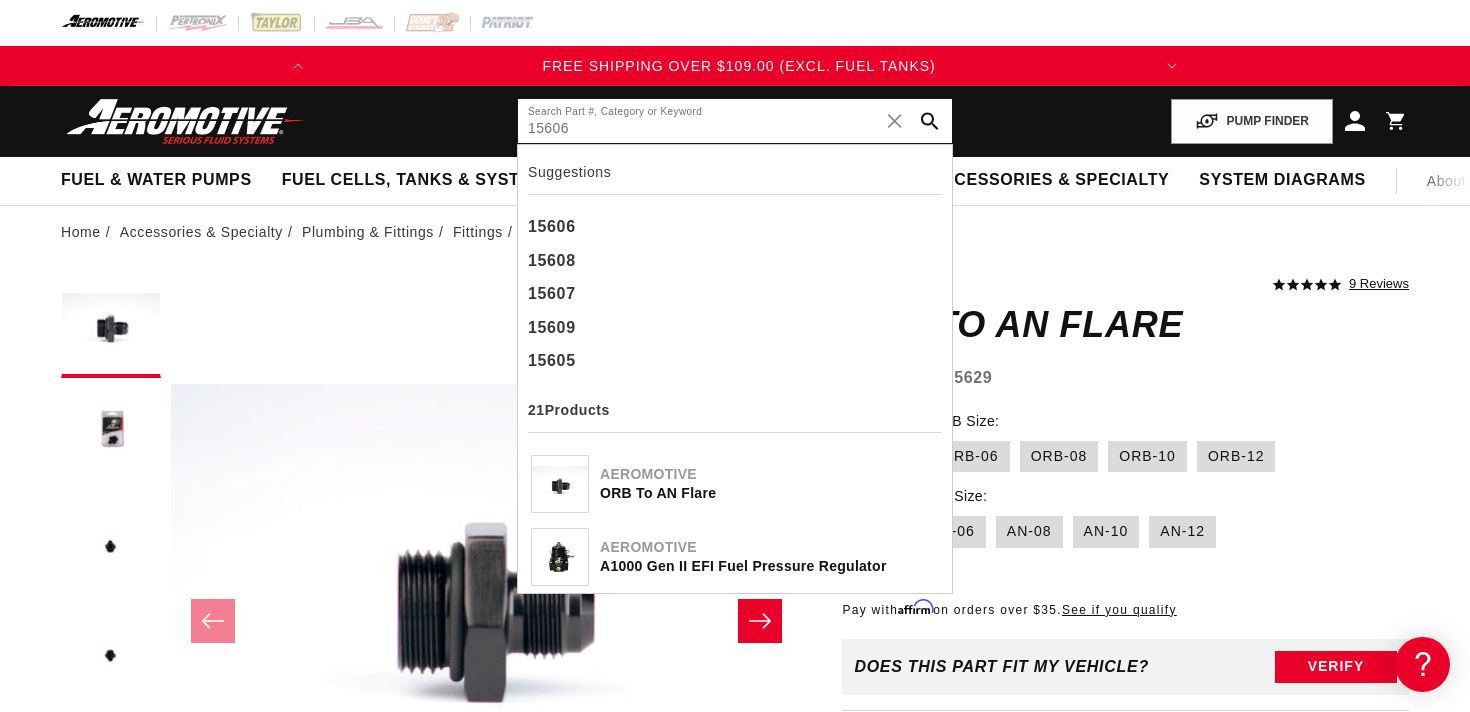 scroll, scrollTop: 0, scrollLeft: 834, axis: horizontal 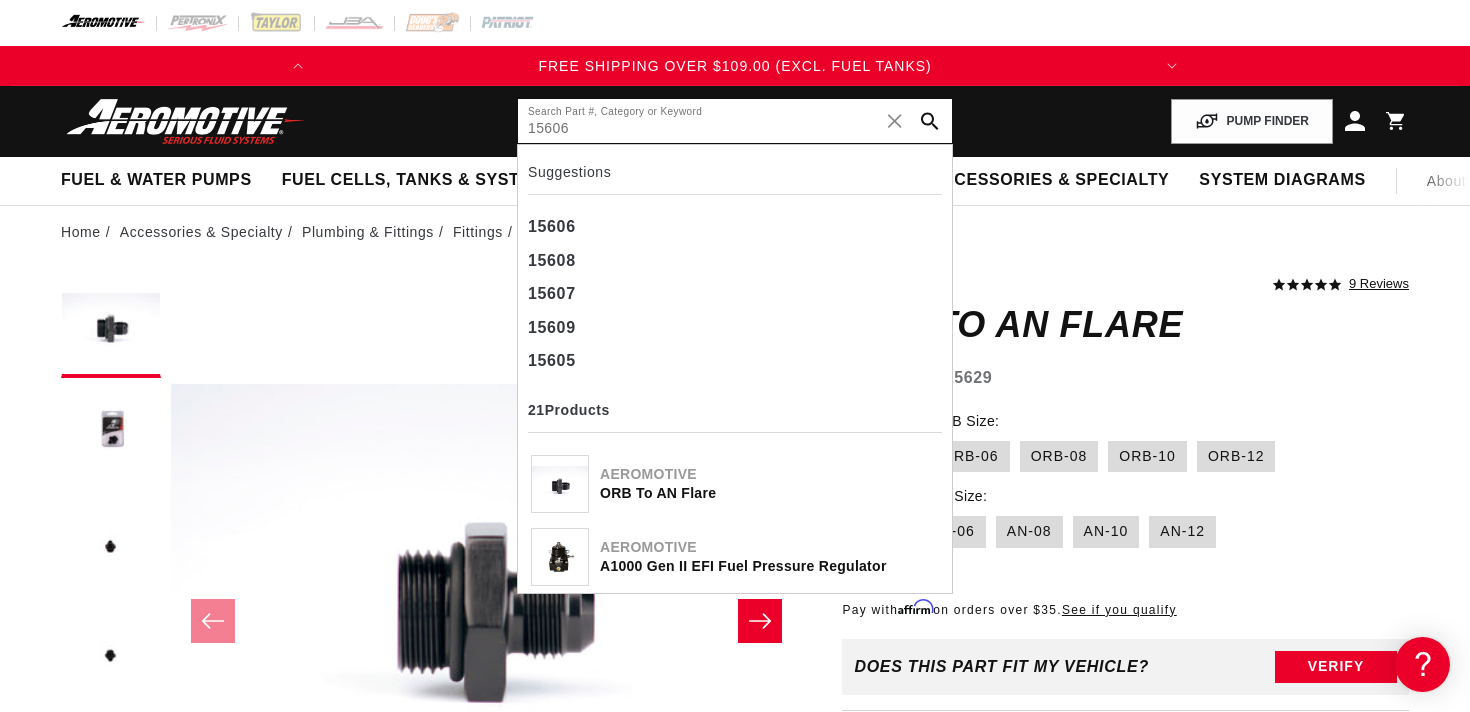 type on "15606" 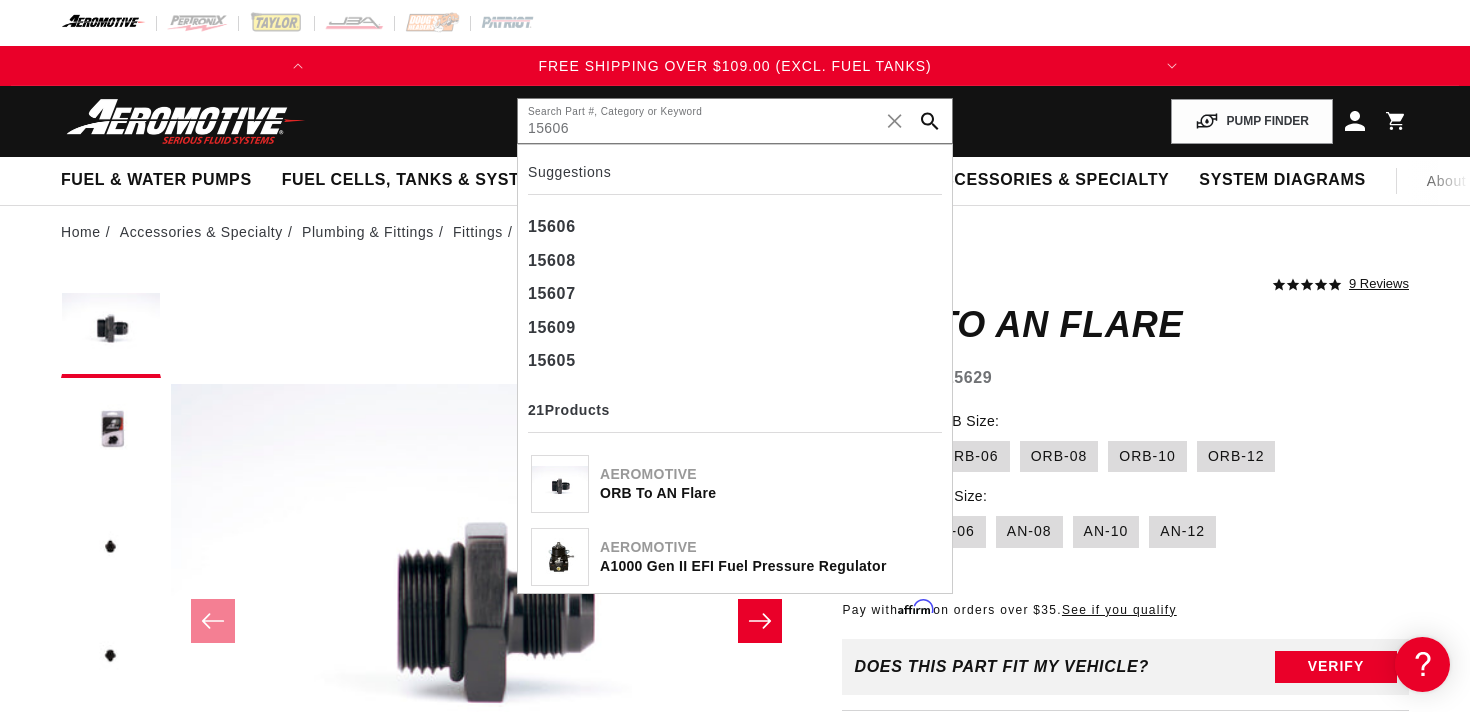 click on "Part Number:  15629" at bounding box center [1125, 378] 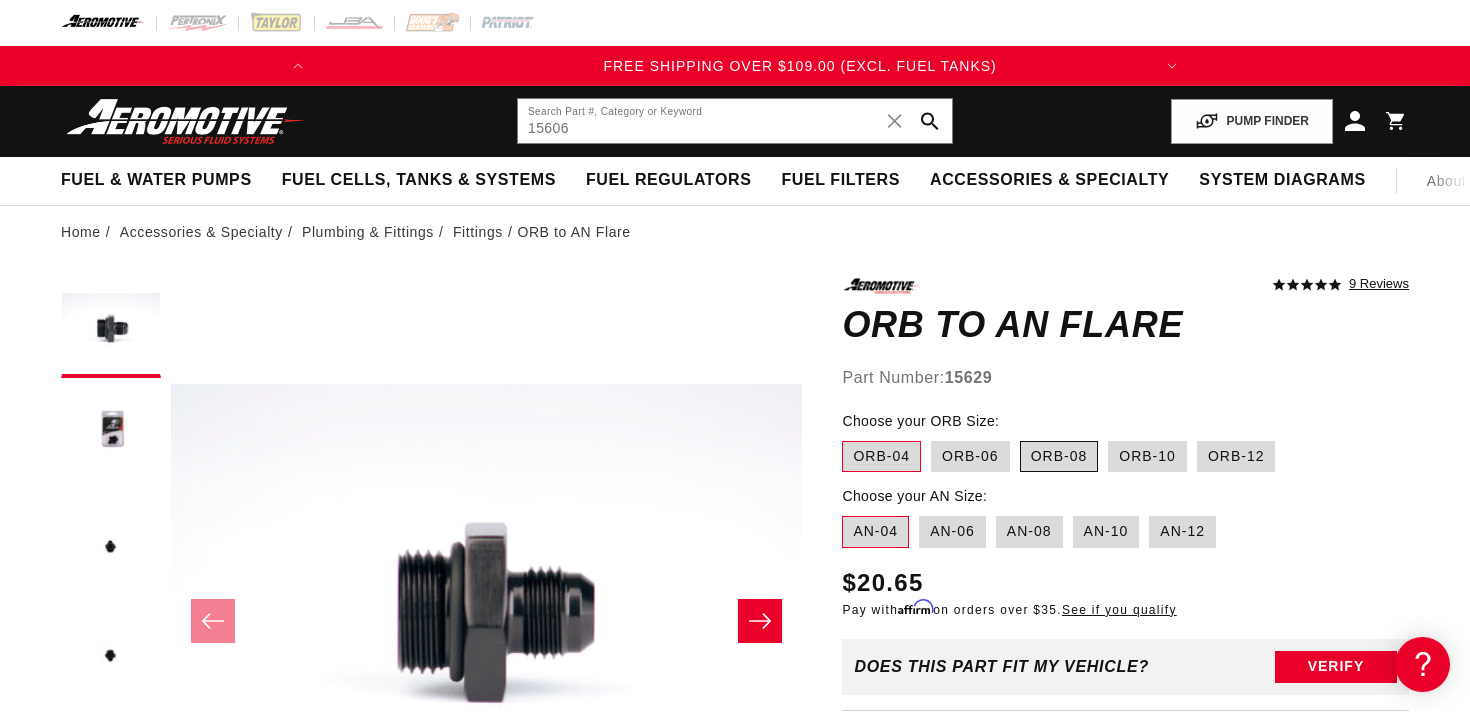 click on "ORB-08" at bounding box center (1059, 457) 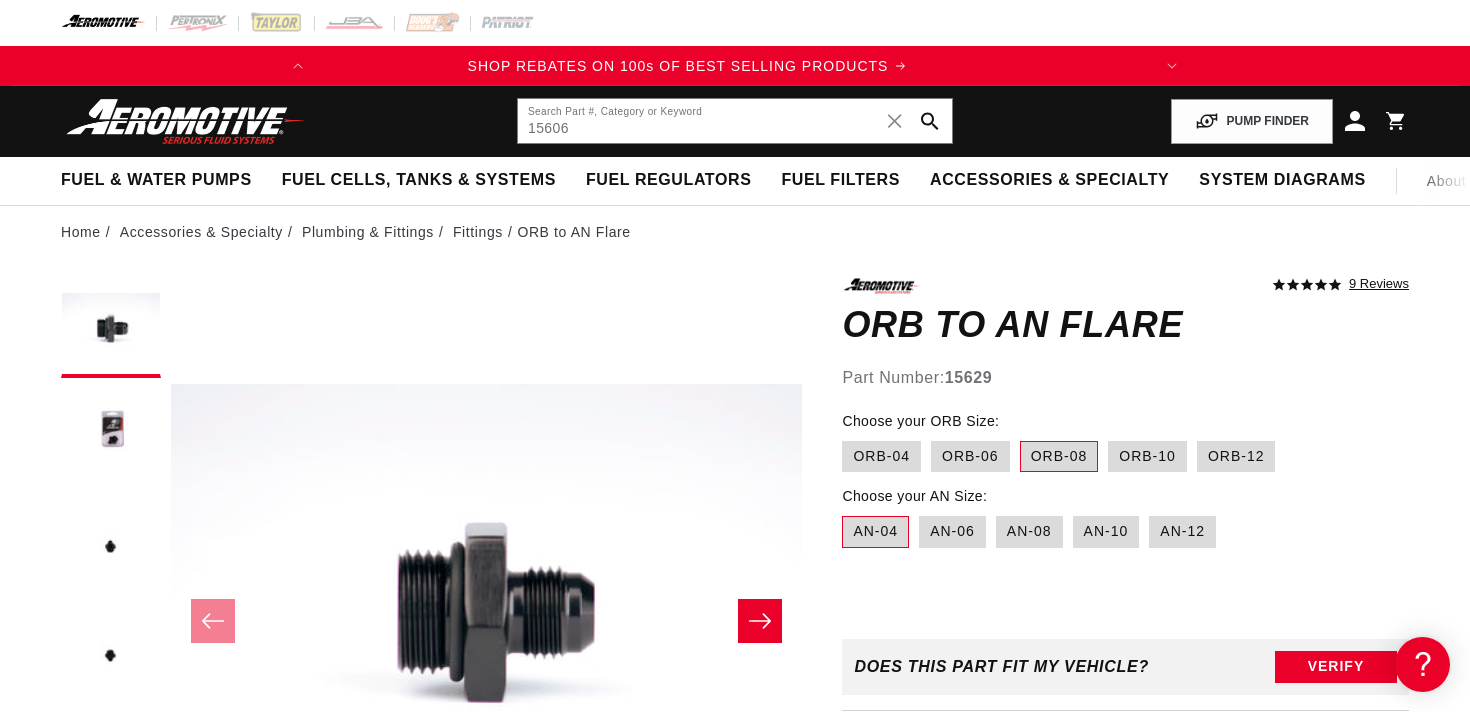 scroll, scrollTop: 0, scrollLeft: 0, axis: both 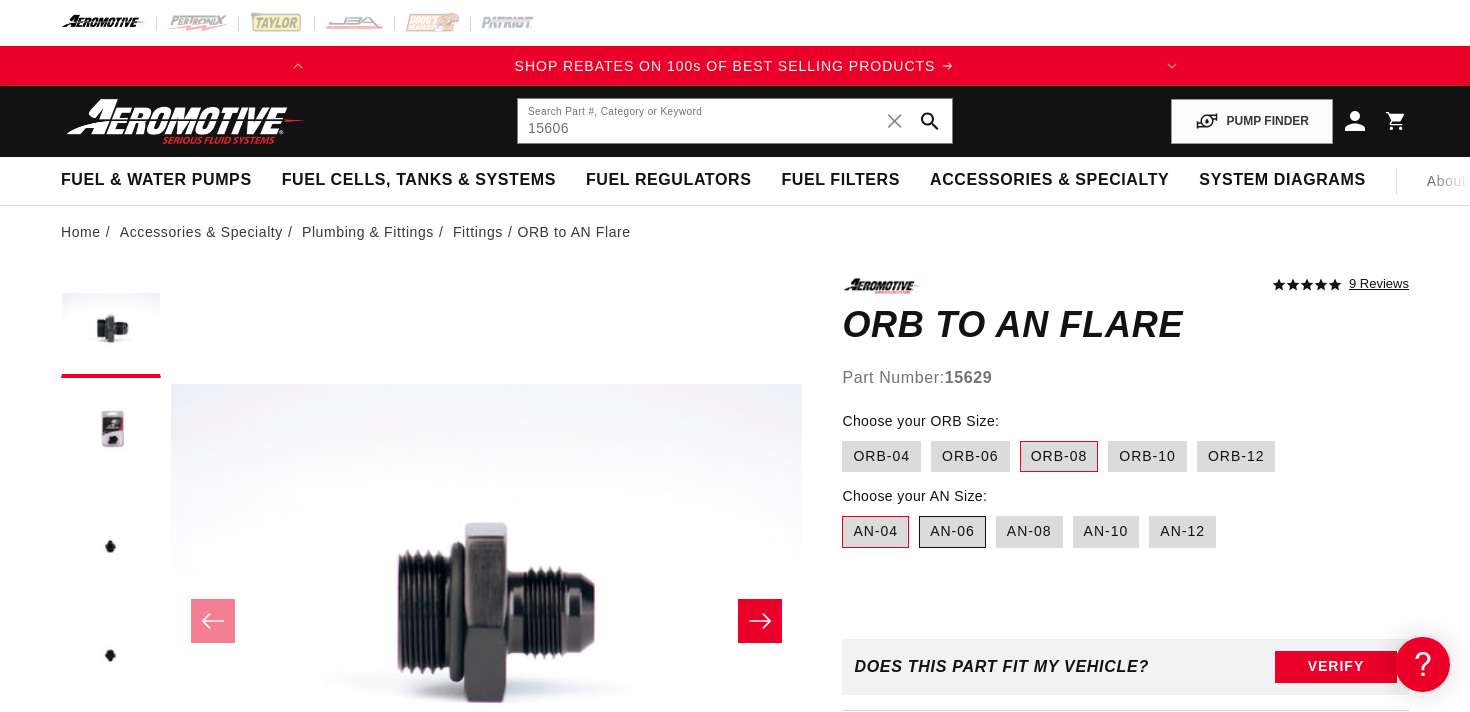 click on "AN-06" at bounding box center [952, 532] 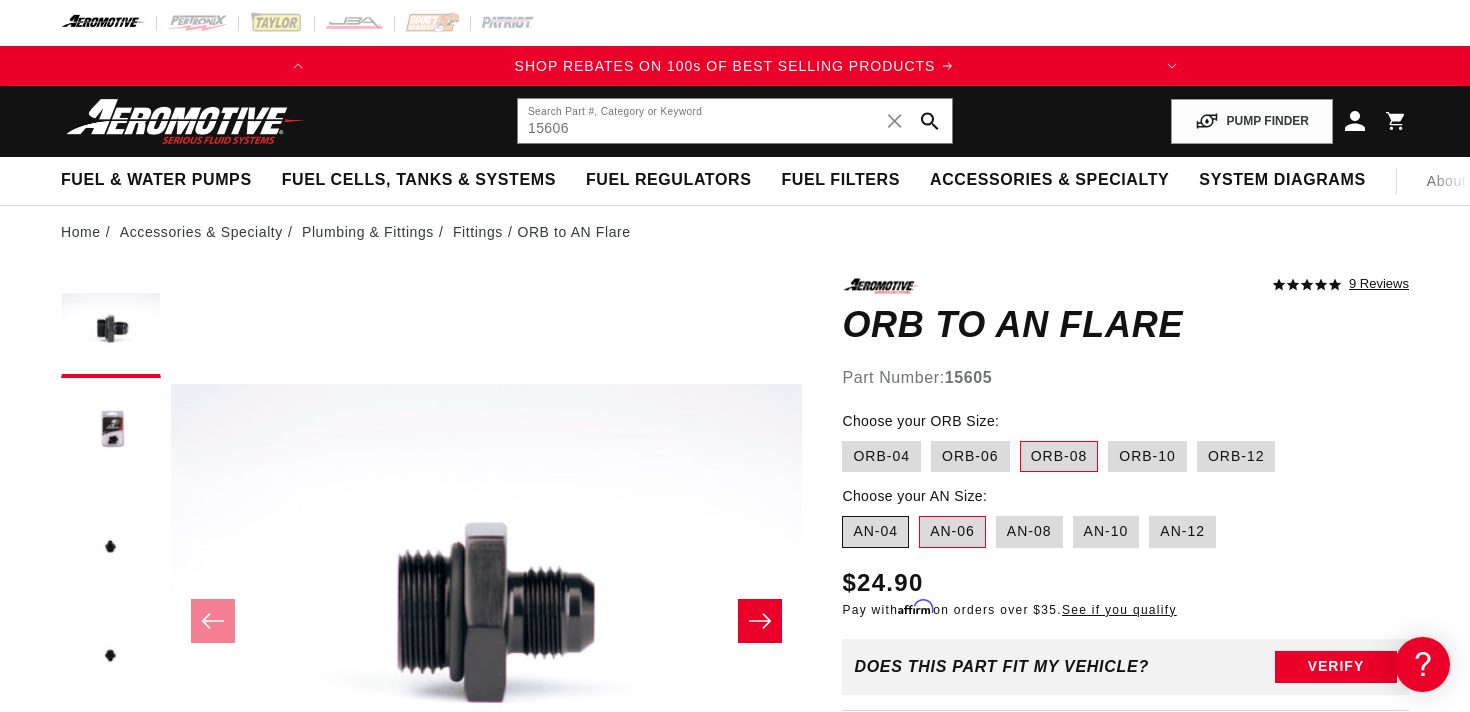 click on "AN-04" at bounding box center (875, 532) 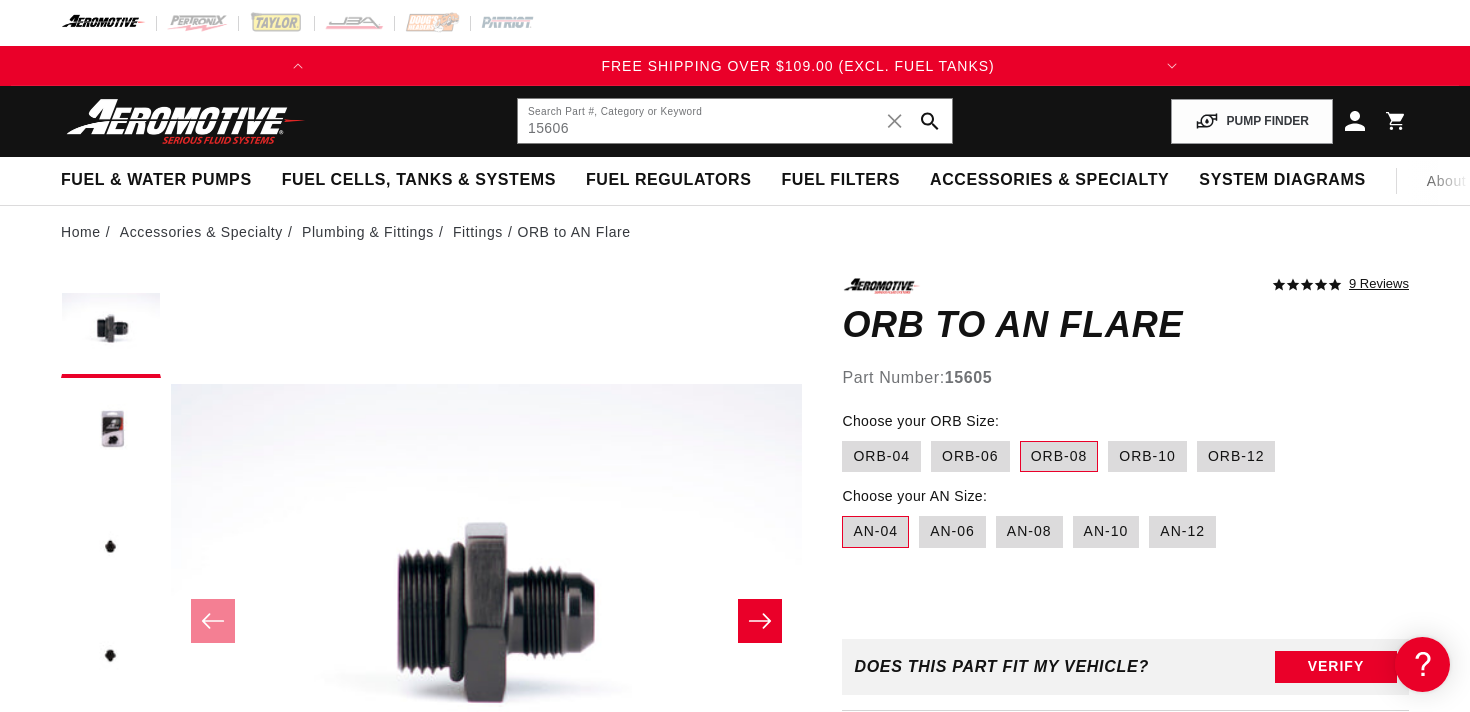 scroll, scrollTop: 0, scrollLeft: 834, axis: horizontal 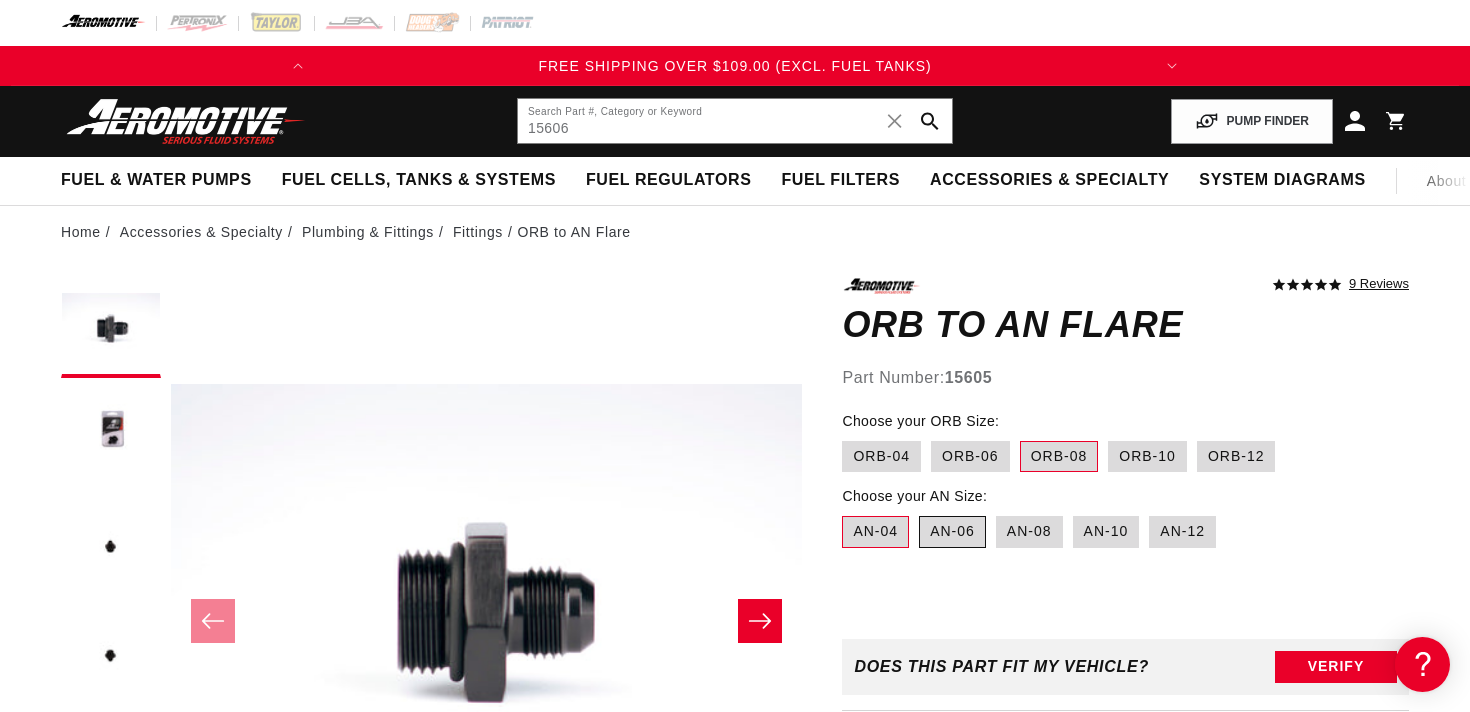 click on "AN-06" at bounding box center [952, 532] 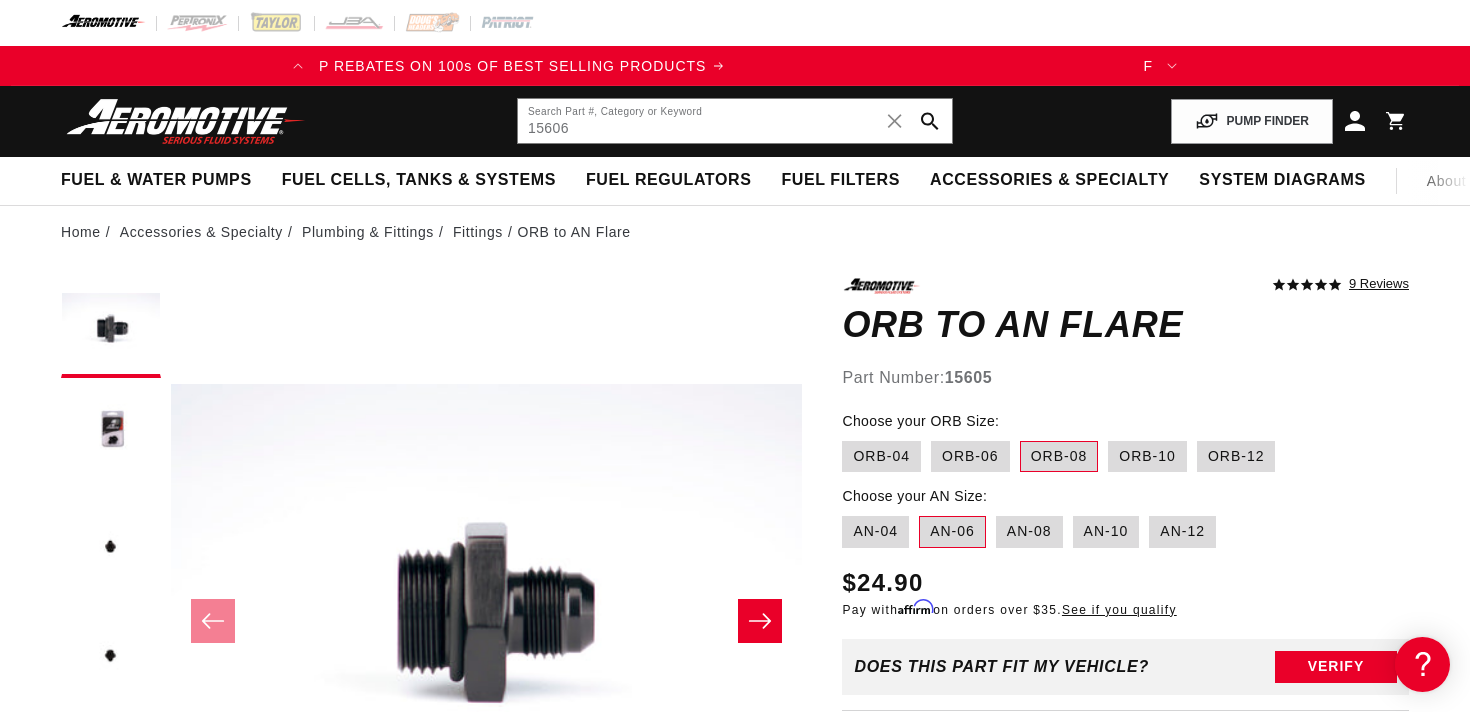 scroll, scrollTop: 0, scrollLeft: 62, axis: horizontal 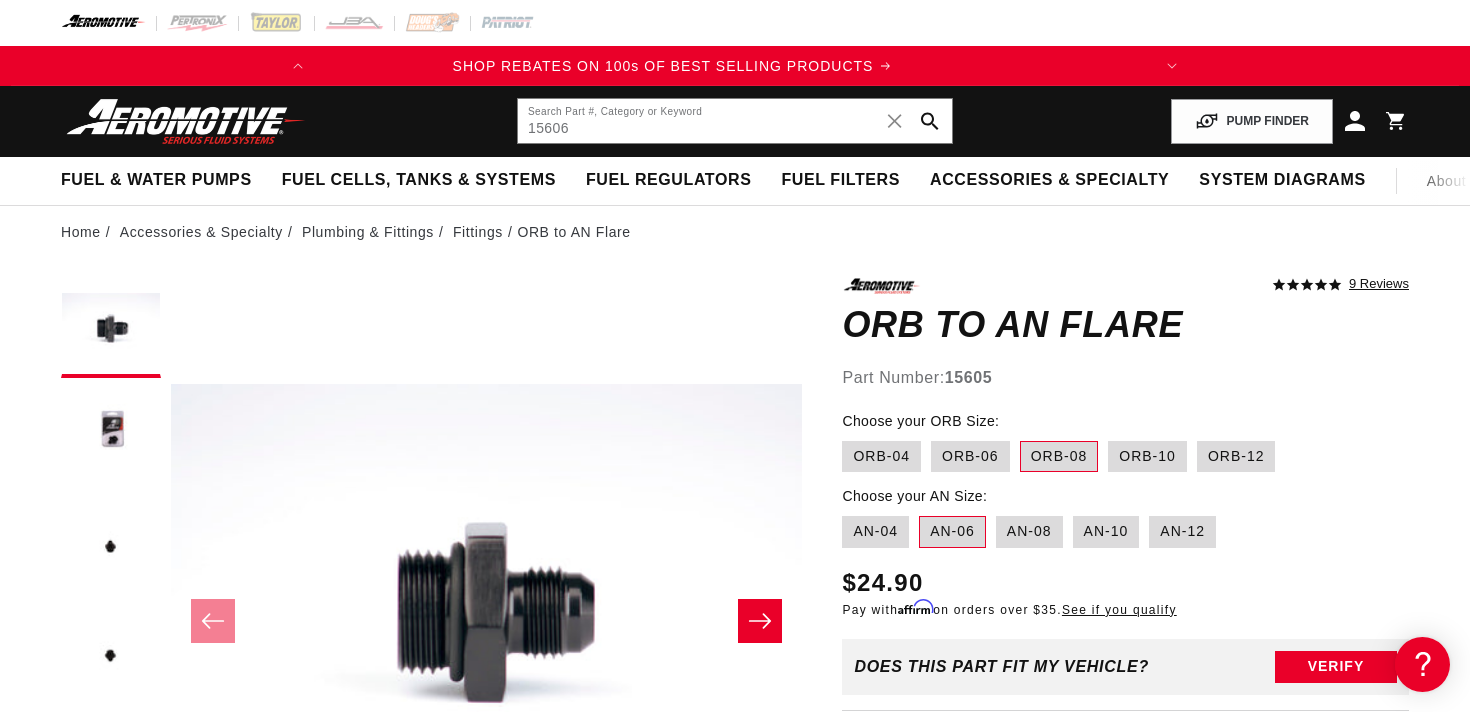 click on "AN-06" at bounding box center [952, 532] 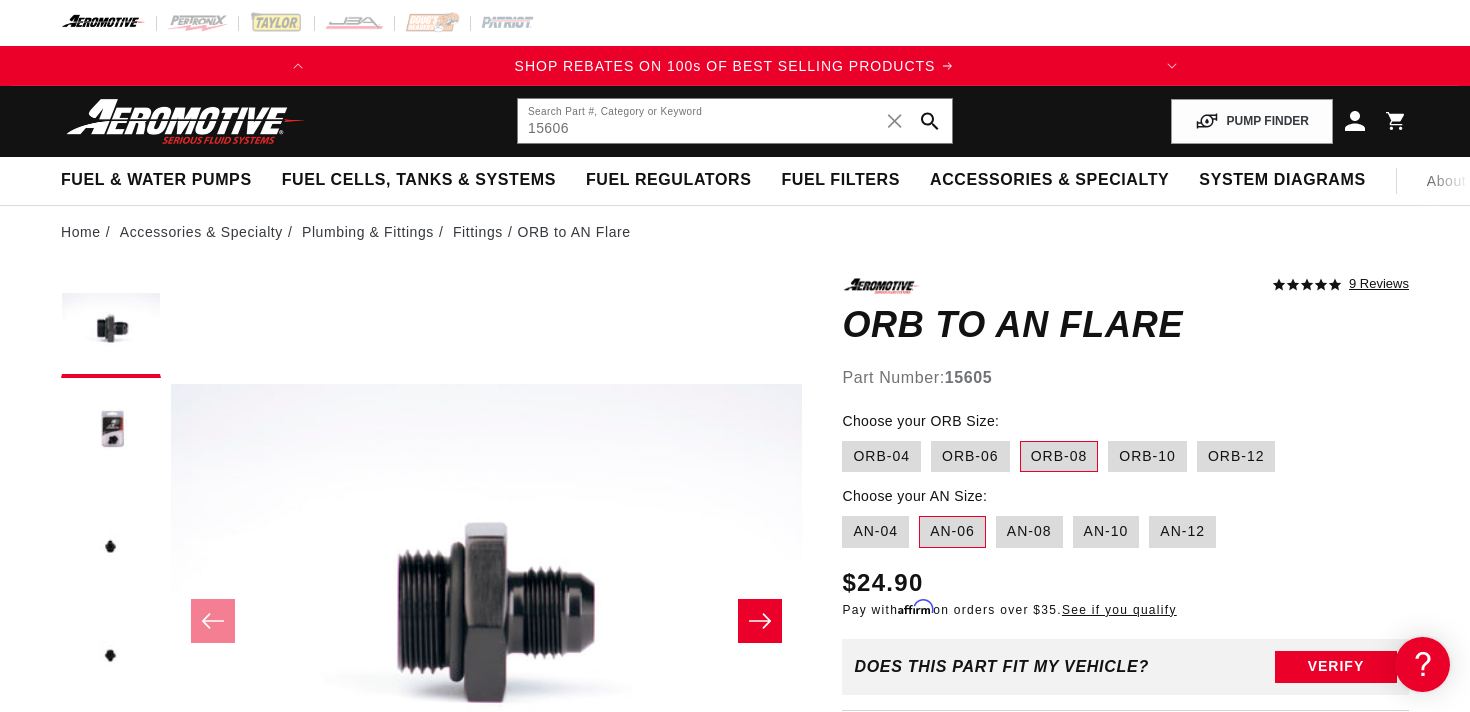 scroll, scrollTop: 0, scrollLeft: 0, axis: both 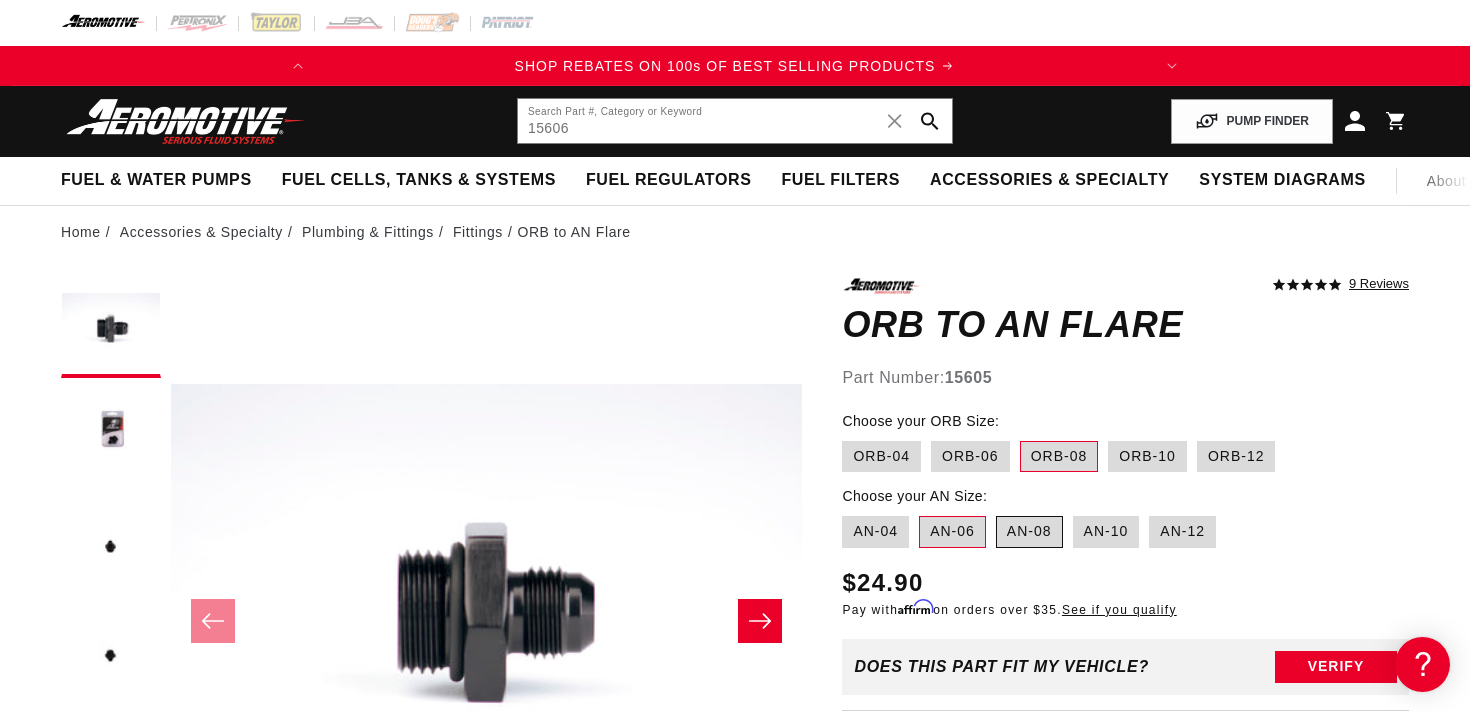 click on "AN-08" at bounding box center [1029, 532] 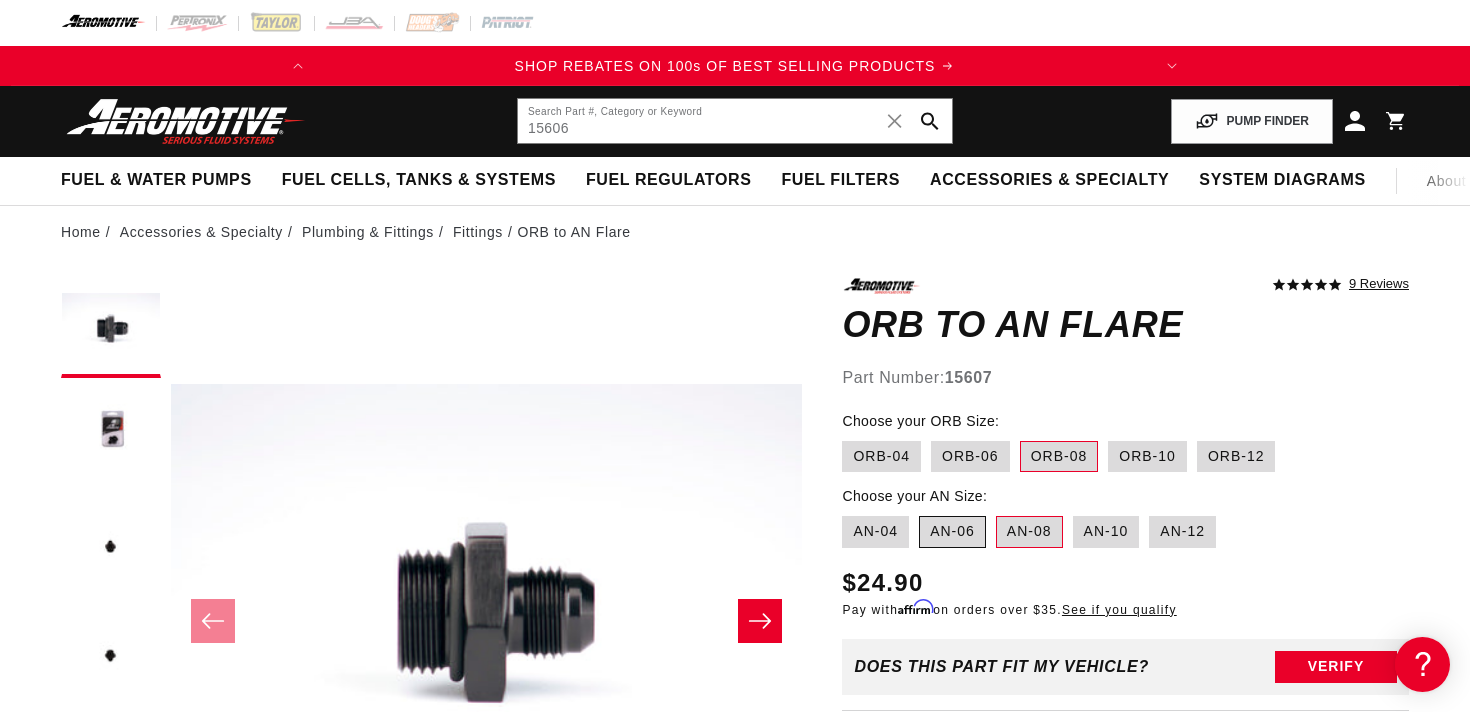 click on "AN-06" at bounding box center (952, 532) 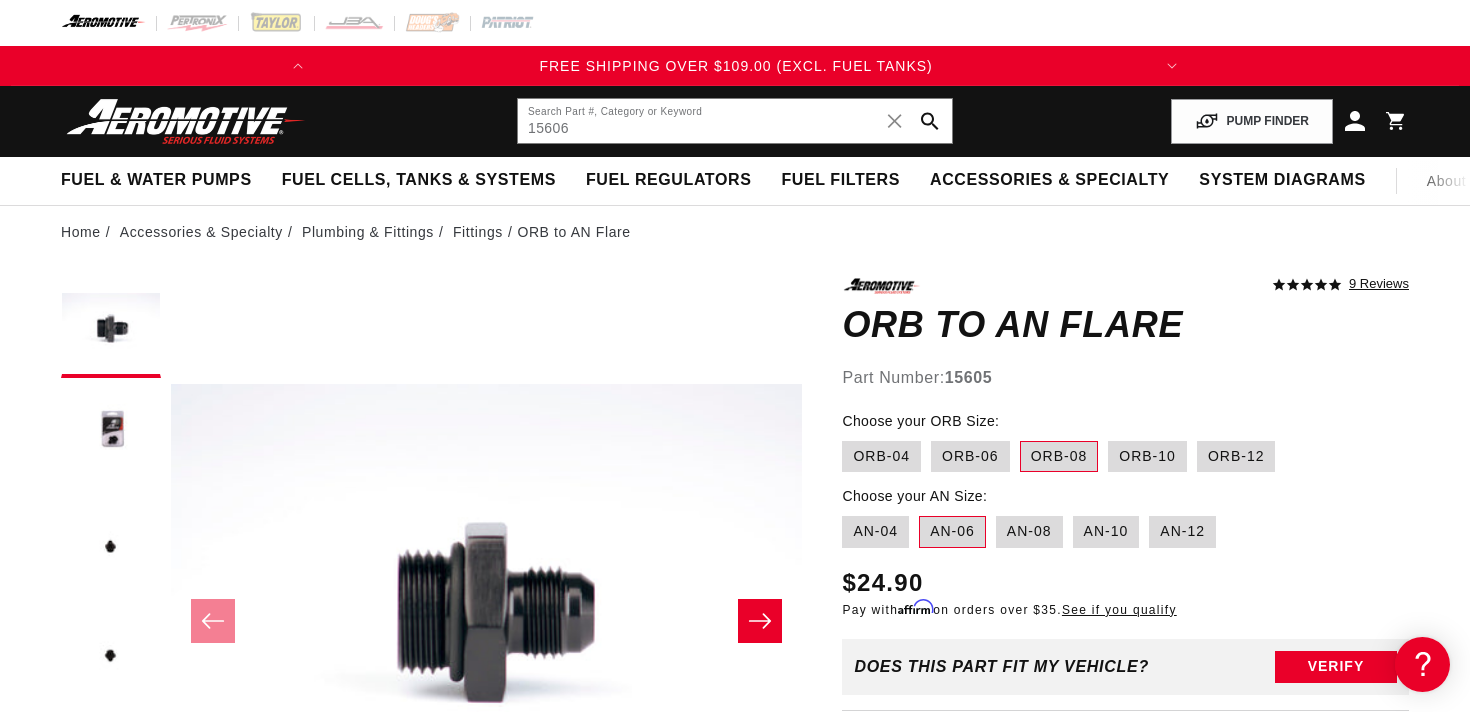 scroll, scrollTop: 0, scrollLeft: 834, axis: horizontal 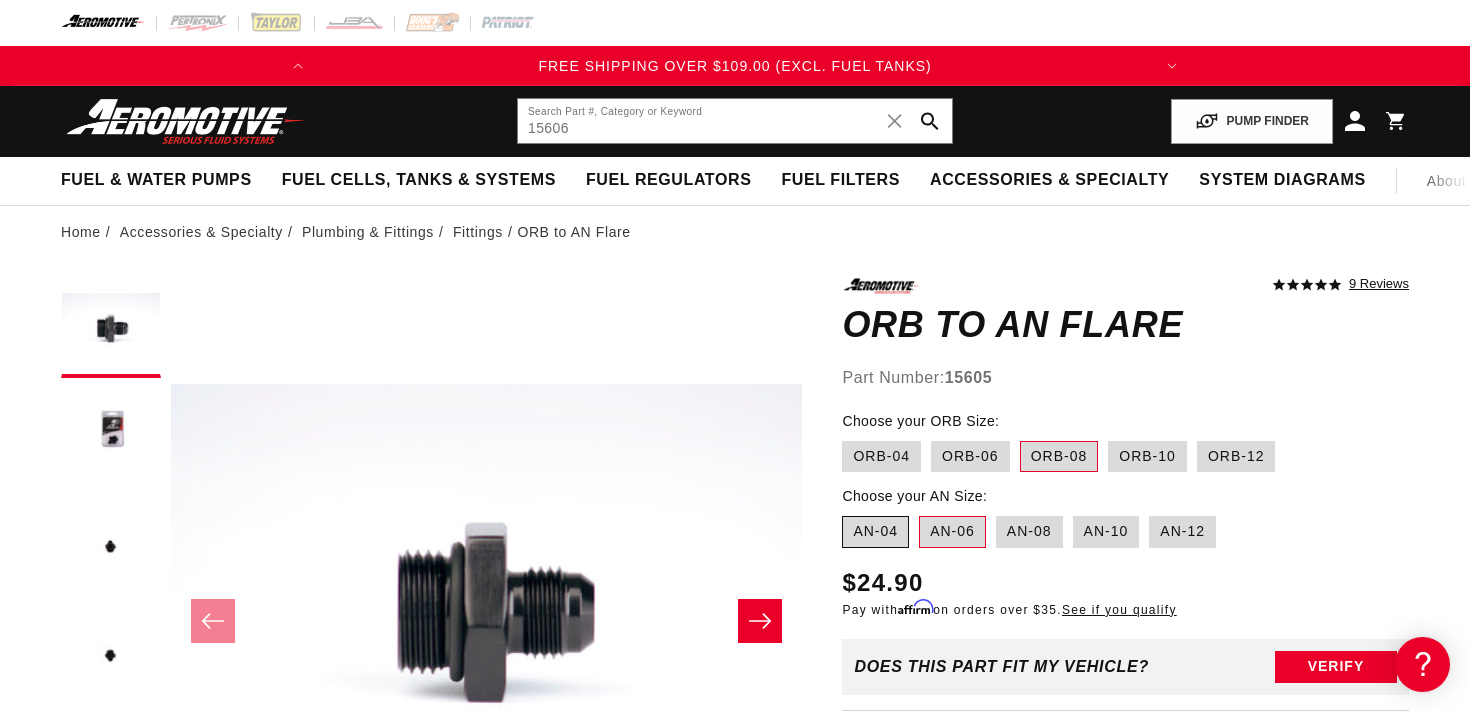 click on "AN-04" at bounding box center [875, 532] 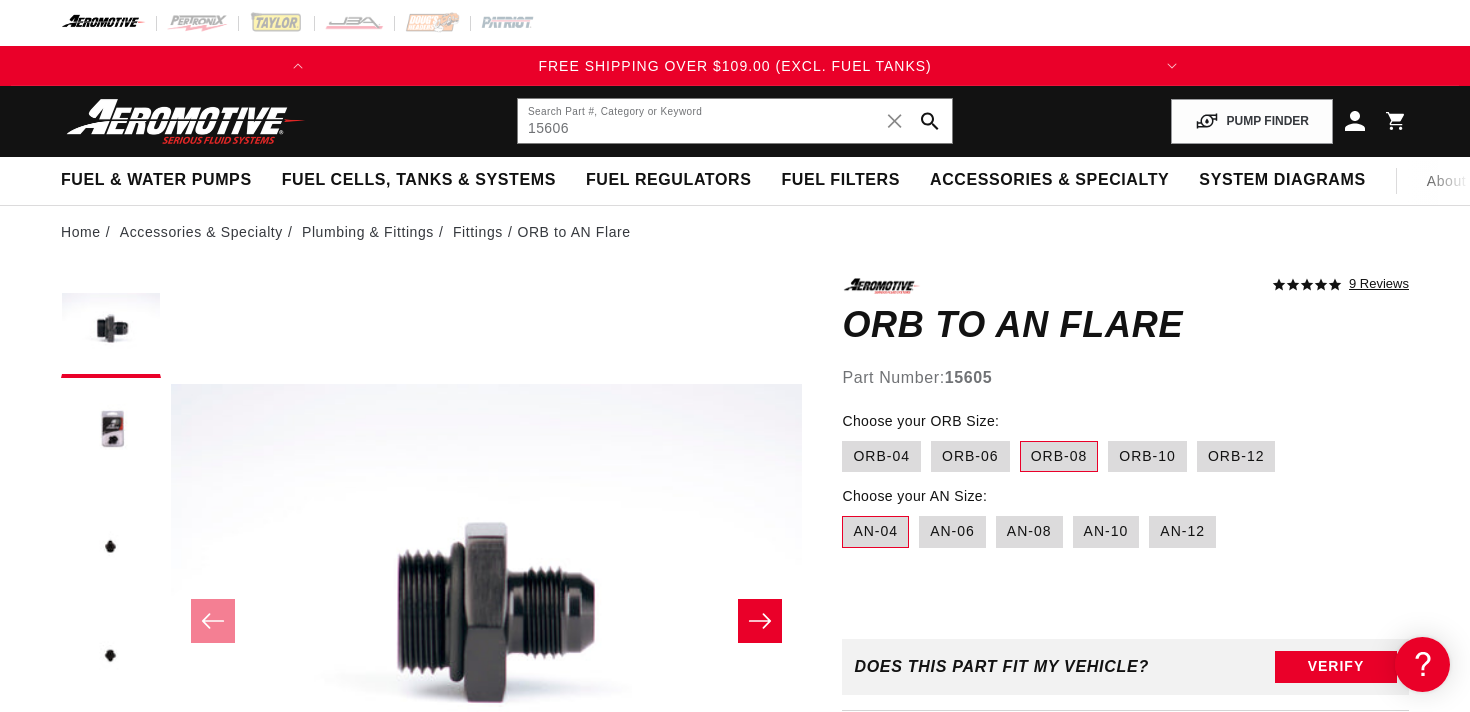 click on "AN-04" at bounding box center [875, 532] 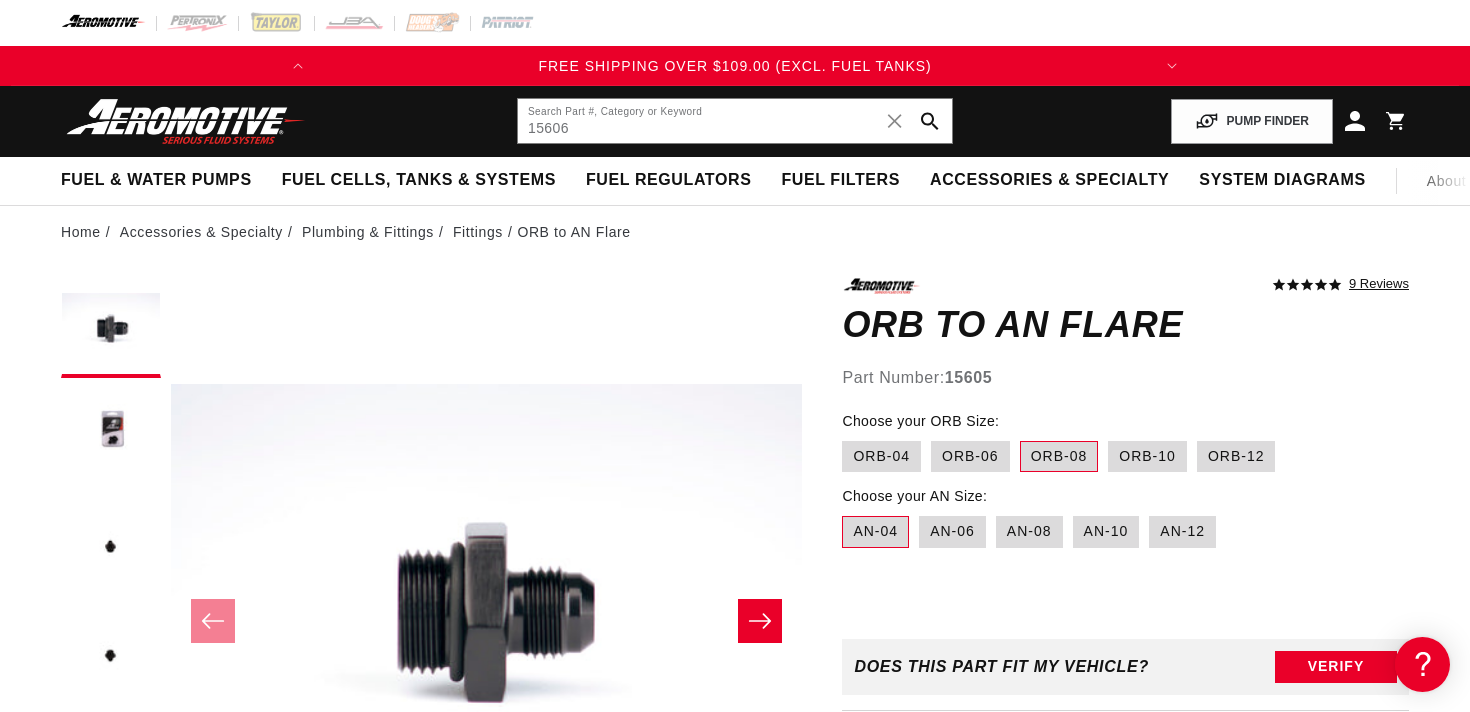 click on "AN-04" at bounding box center (875, 532) 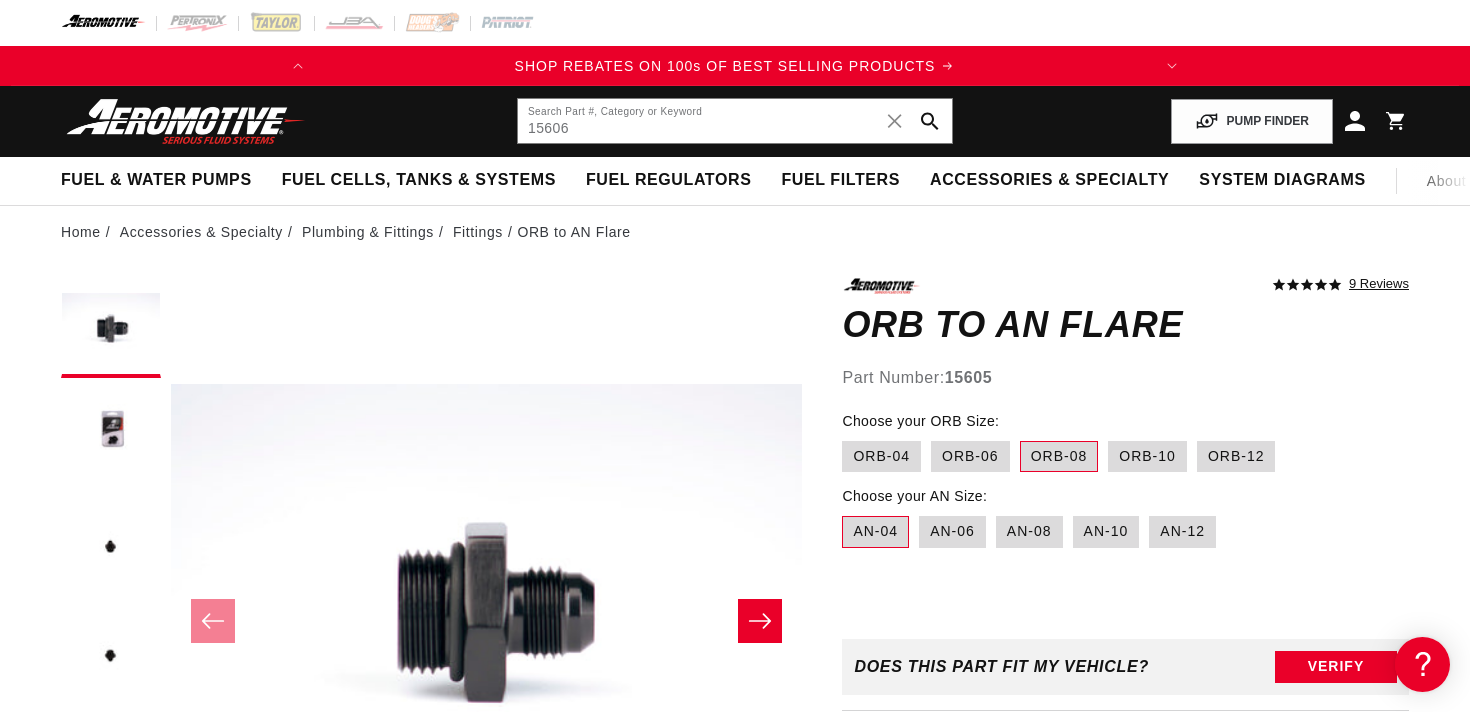 scroll, scrollTop: 0, scrollLeft: 0, axis: both 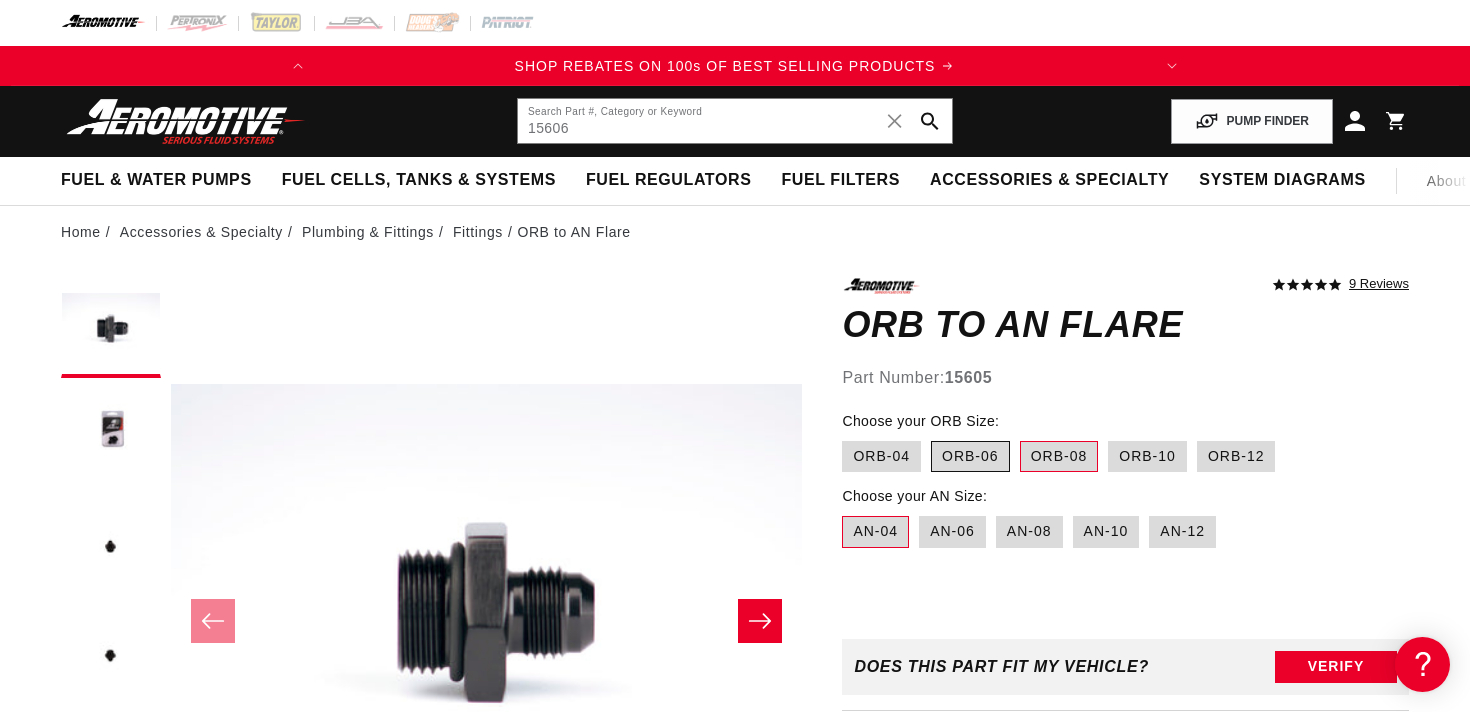 click on "ORB-06" at bounding box center (970, 457) 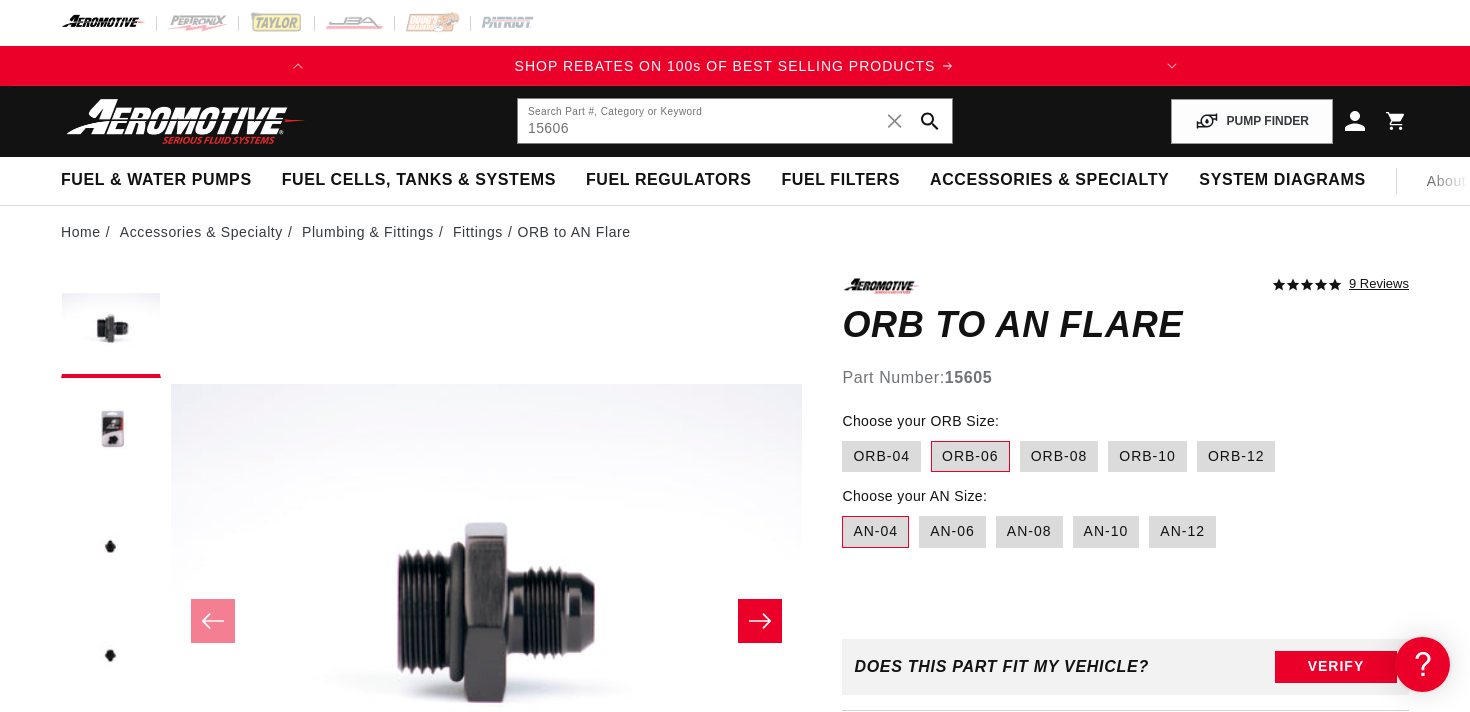 click on "ORB-06" at bounding box center [970, 457] 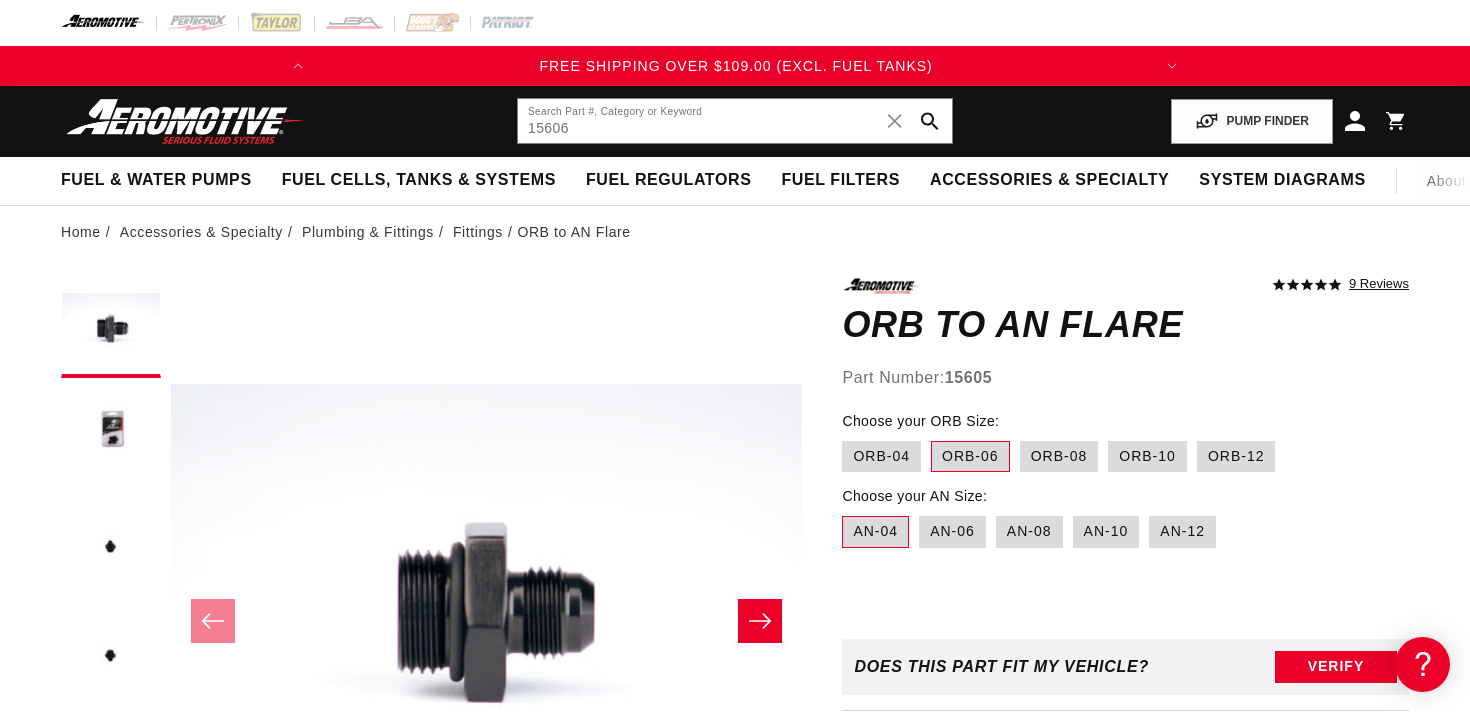 scroll, scrollTop: 0, scrollLeft: 834, axis: horizontal 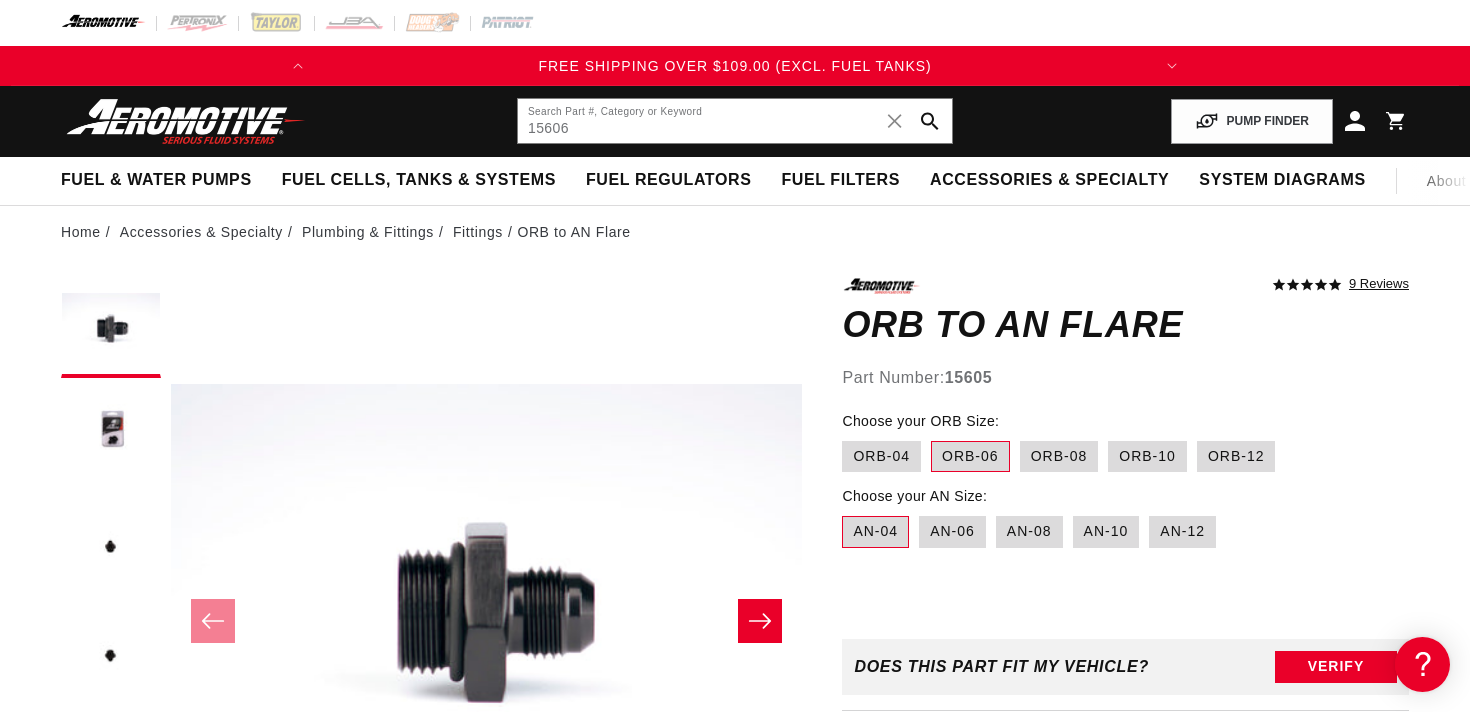 click on "AN-04" at bounding box center [875, 532] 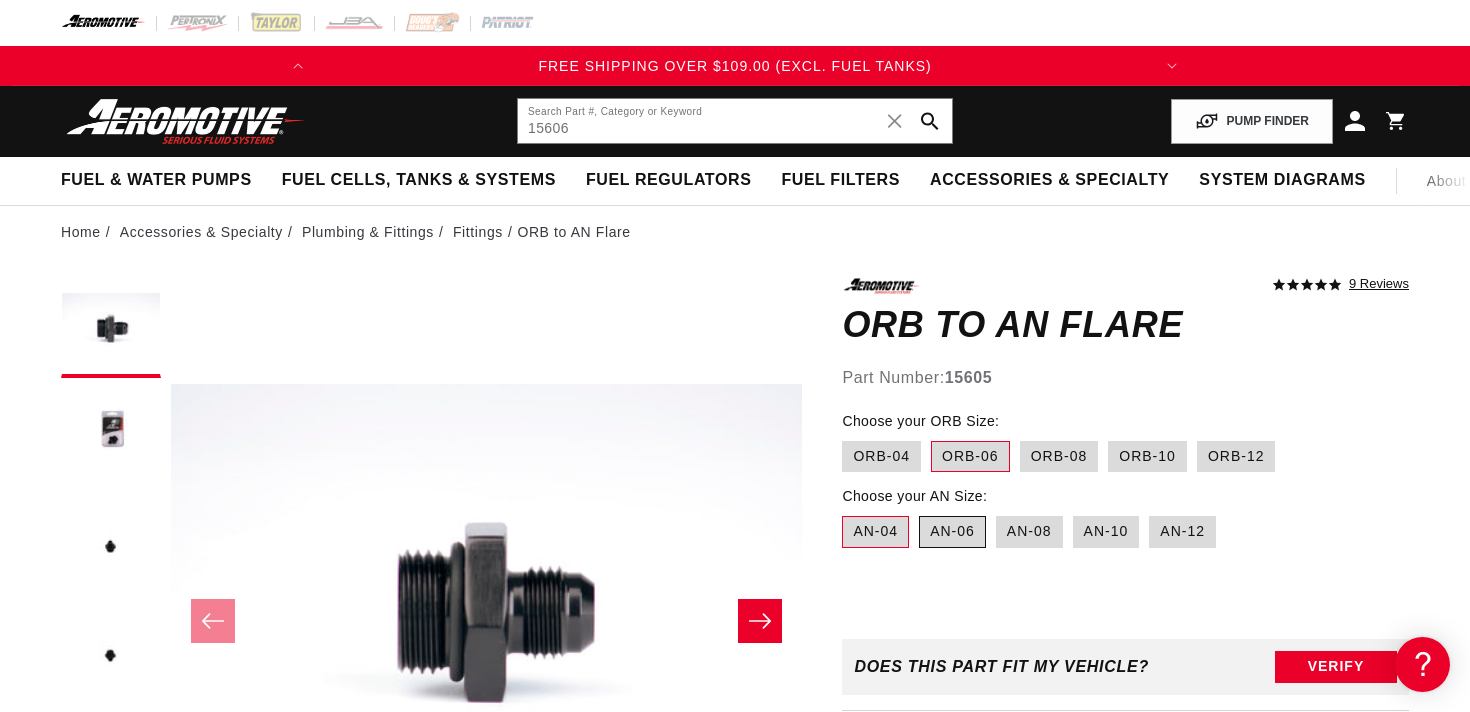 click on "AN-06" at bounding box center [952, 532] 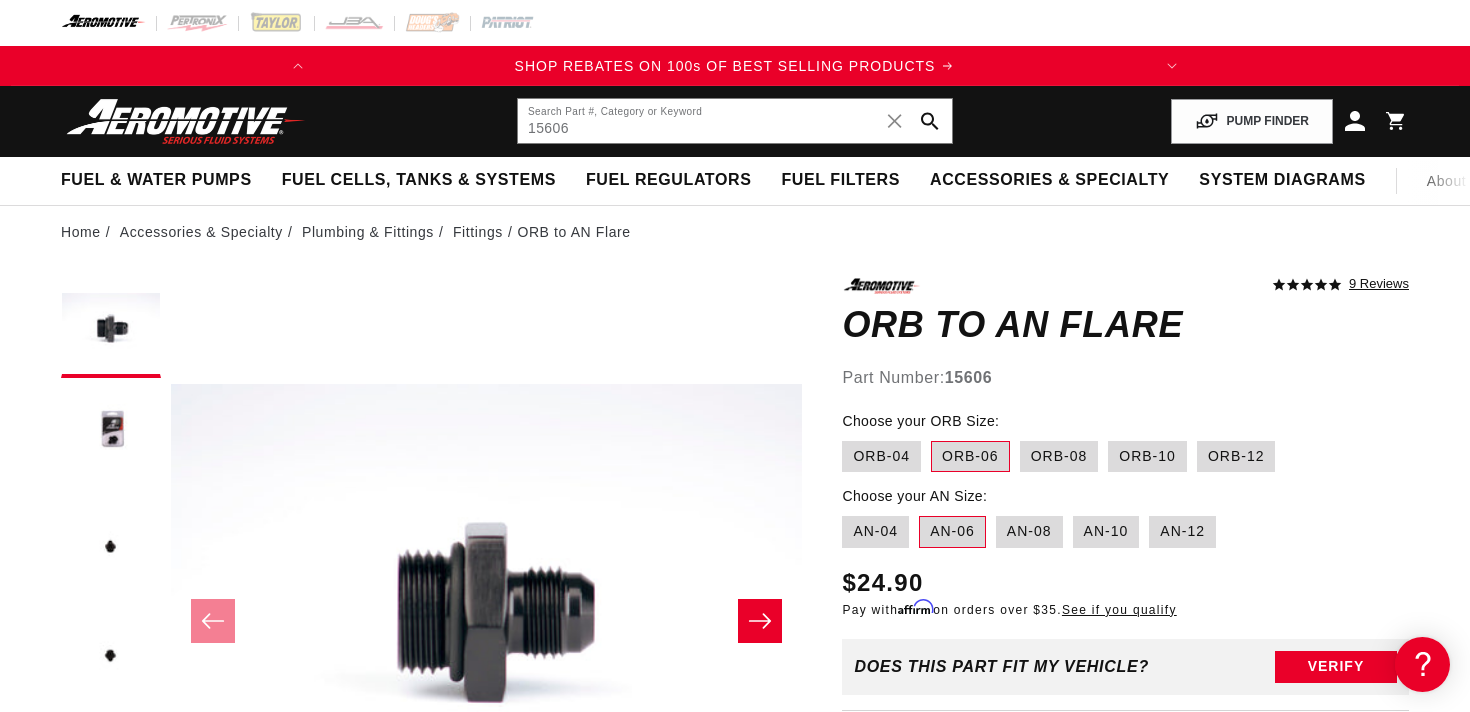 scroll, scrollTop: 0, scrollLeft: 0, axis: both 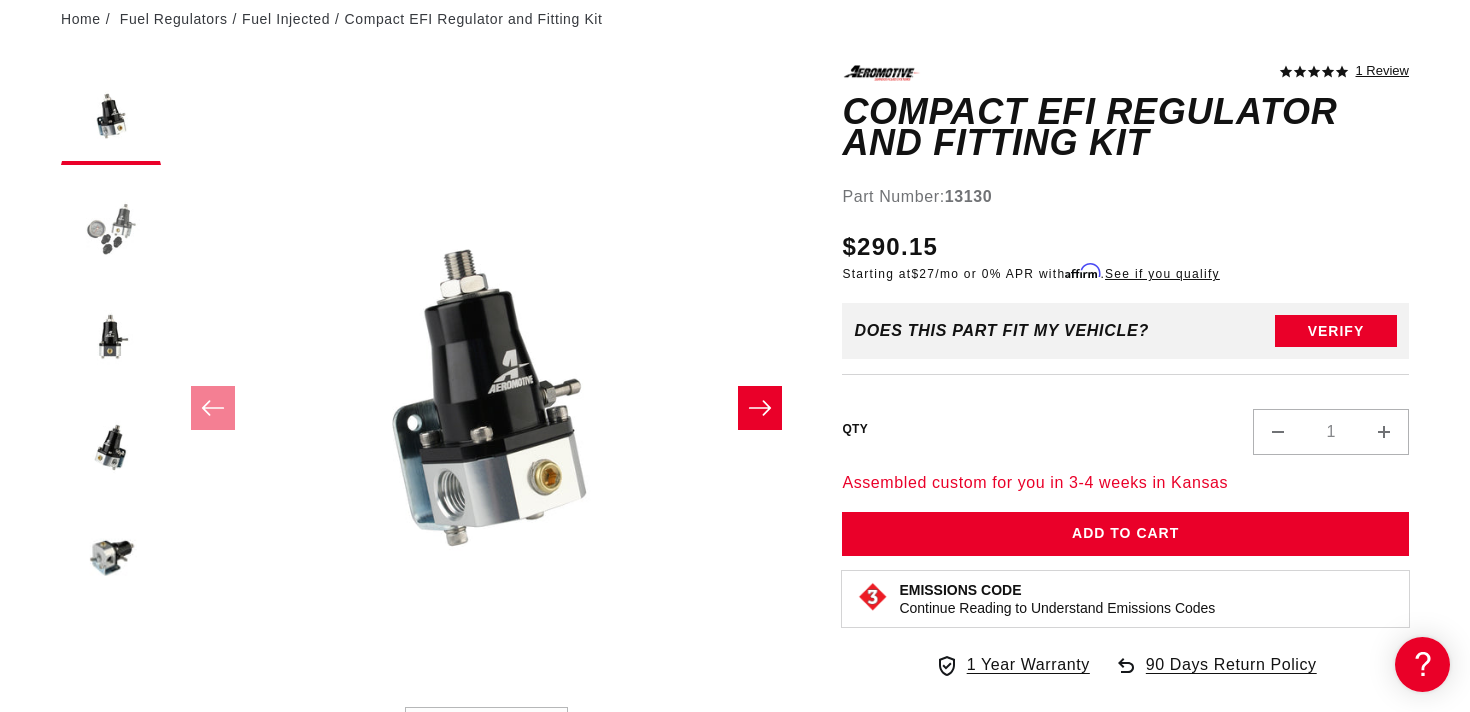 click at bounding box center [111, 225] 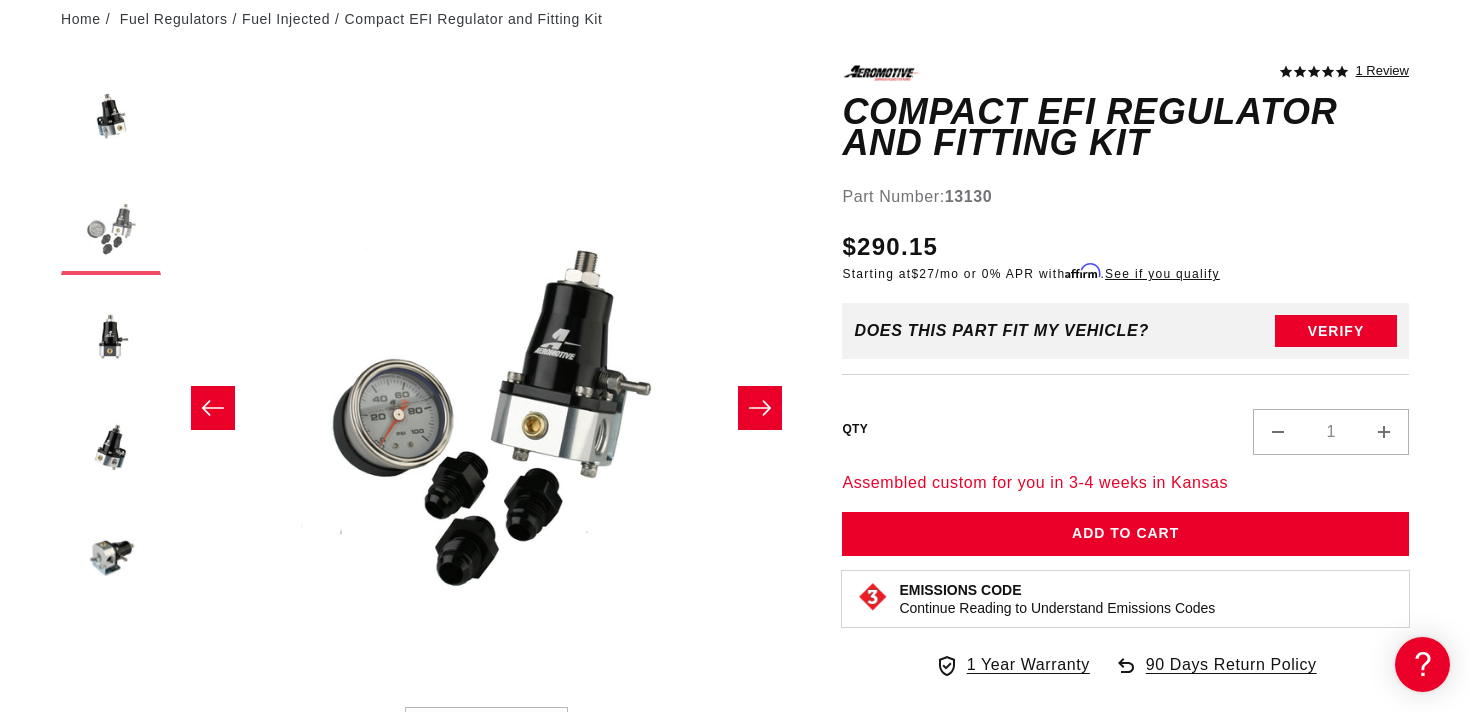 scroll, scrollTop: 0, scrollLeft: 631, axis: horizontal 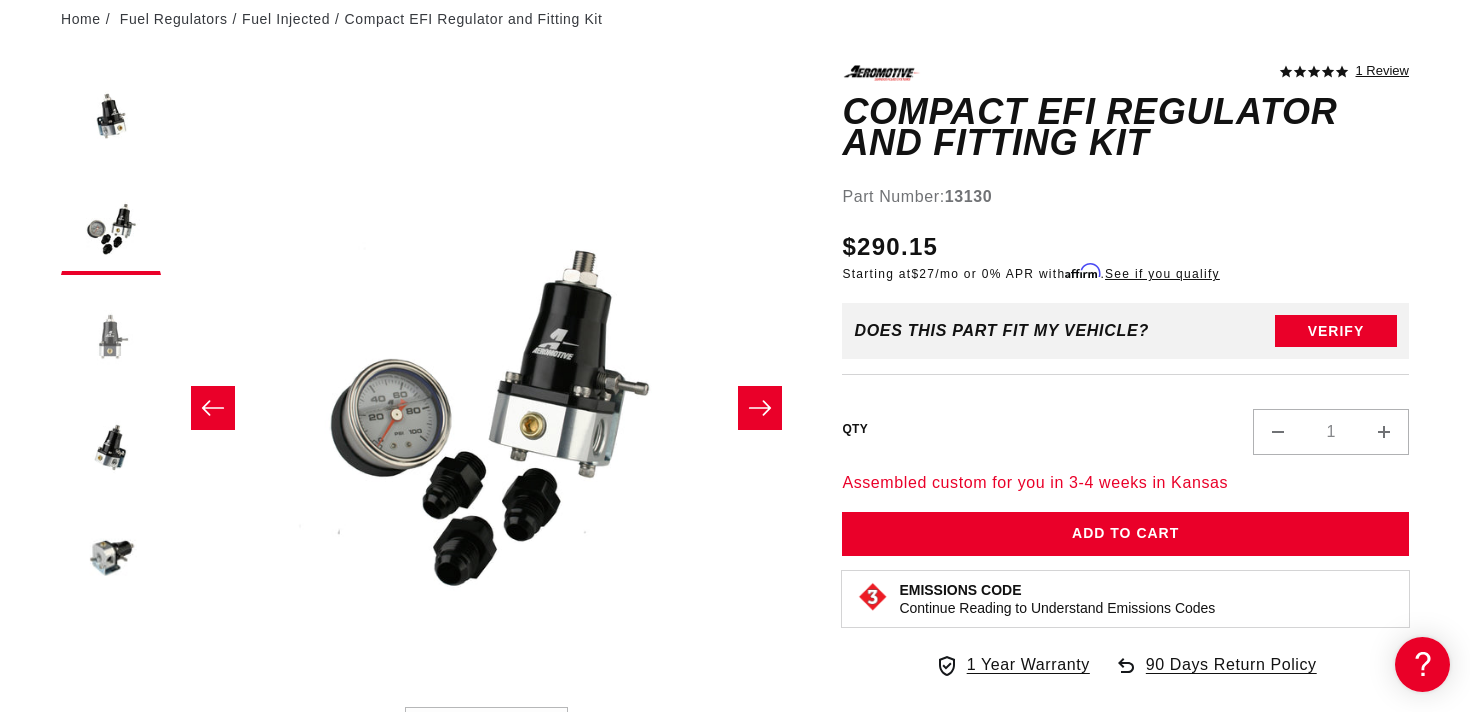 click at bounding box center (111, 335) 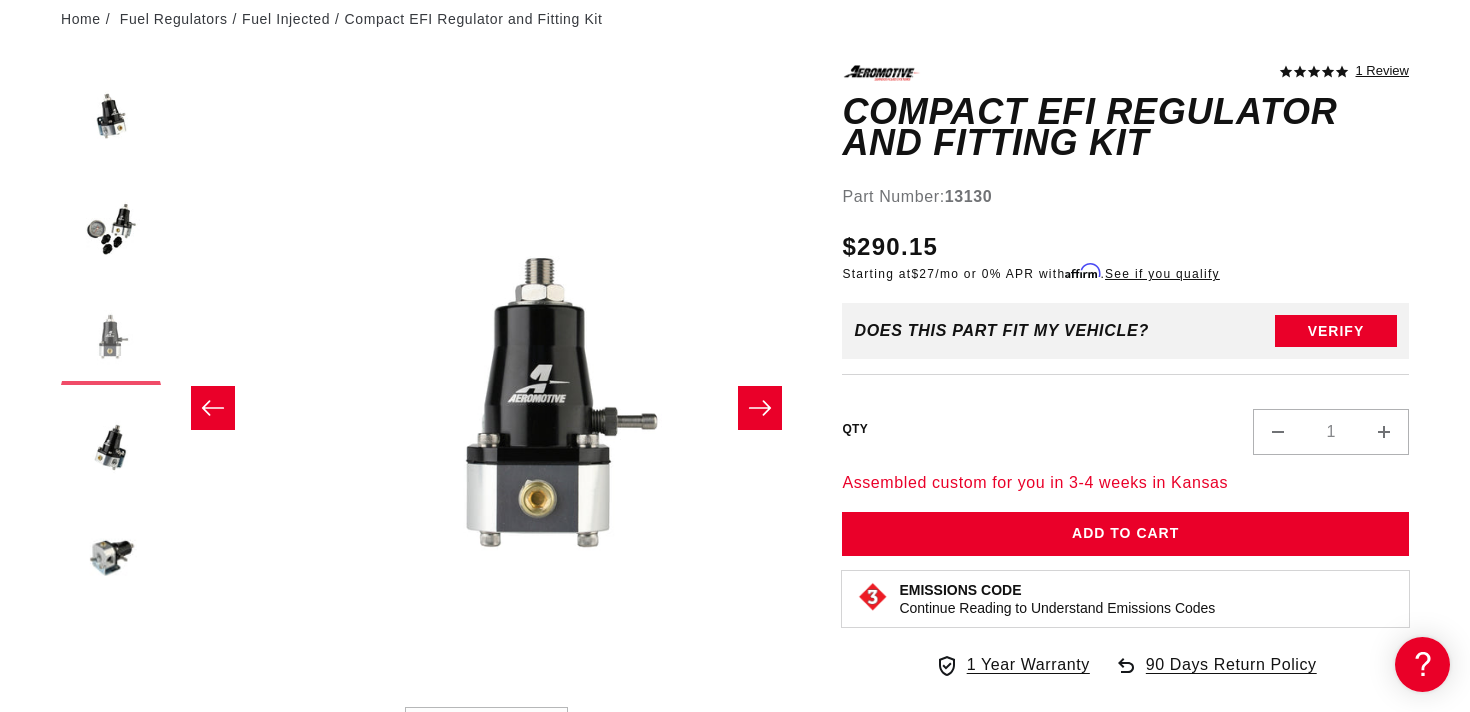 scroll, scrollTop: 0, scrollLeft: 1263, axis: horizontal 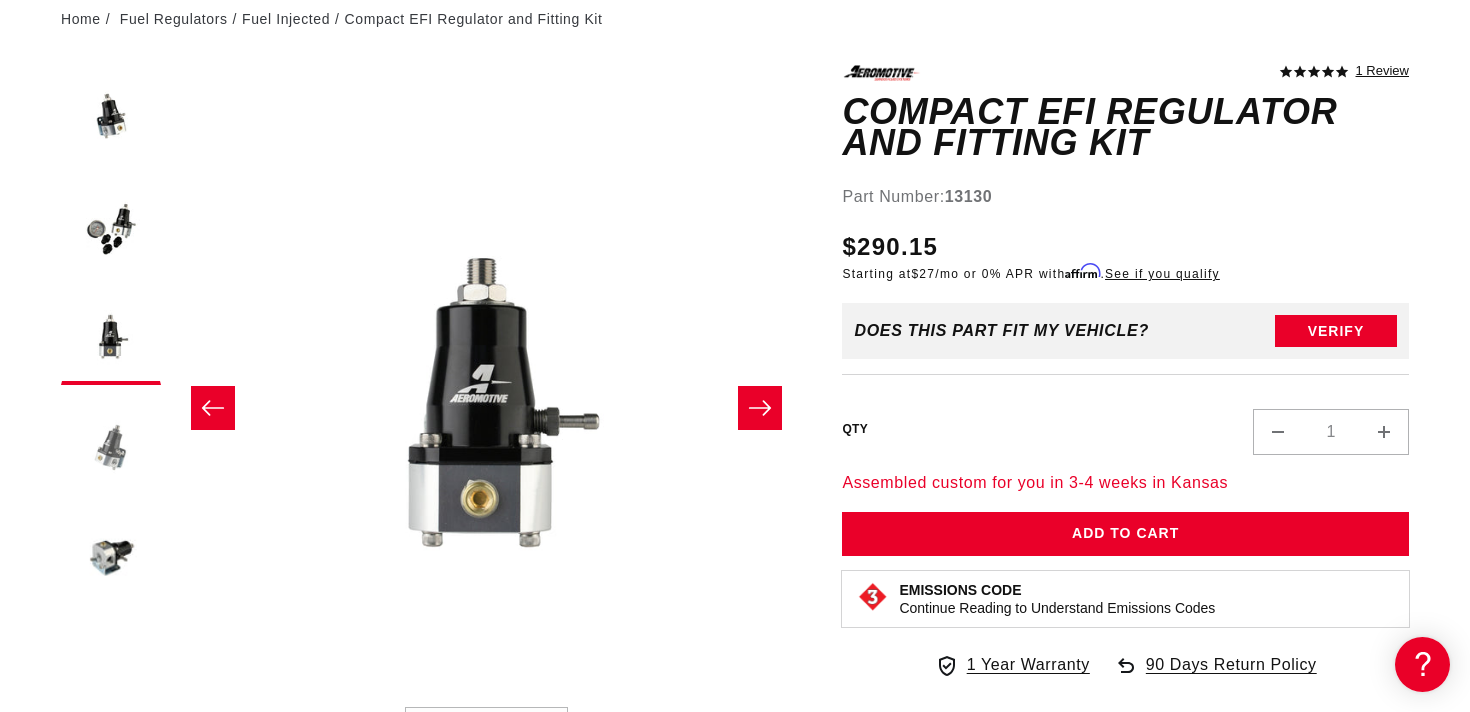 click at bounding box center (111, 445) 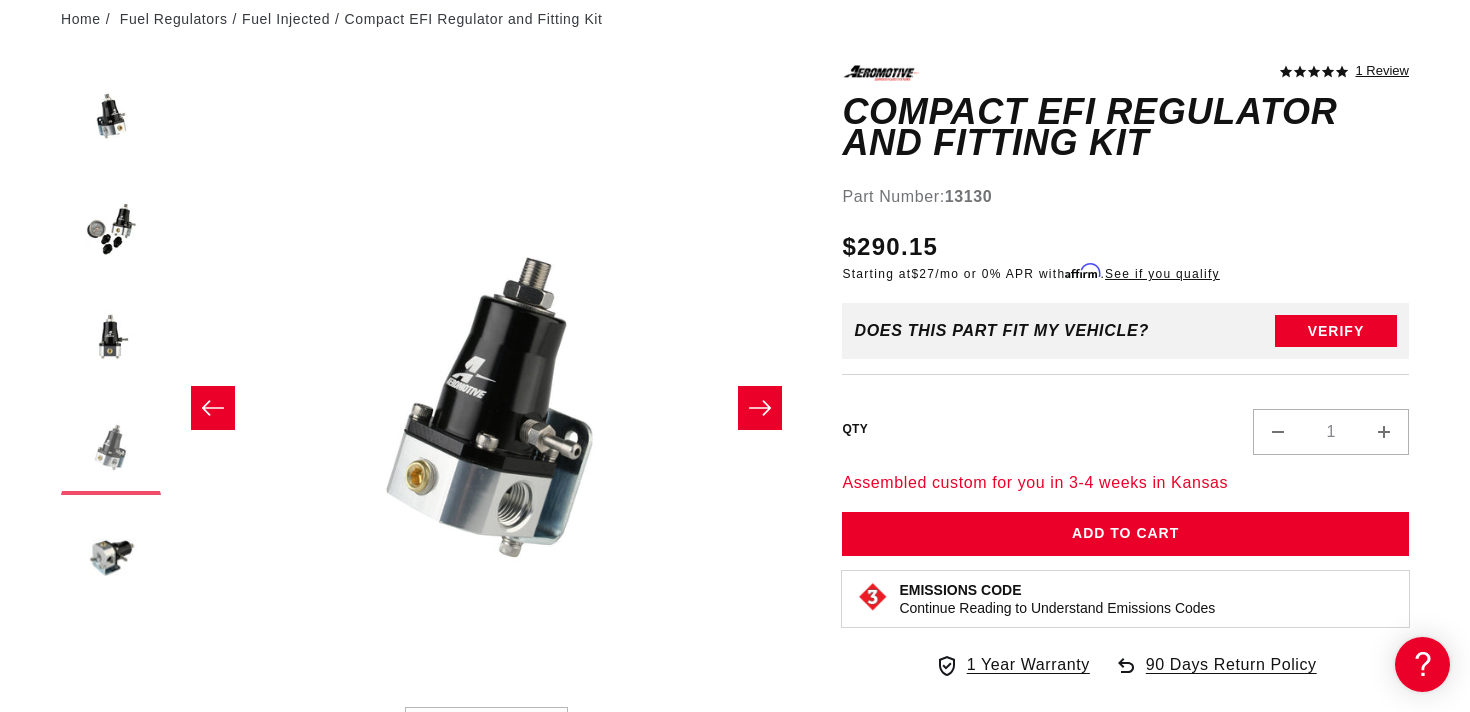 scroll, scrollTop: 0, scrollLeft: 1894, axis: horizontal 